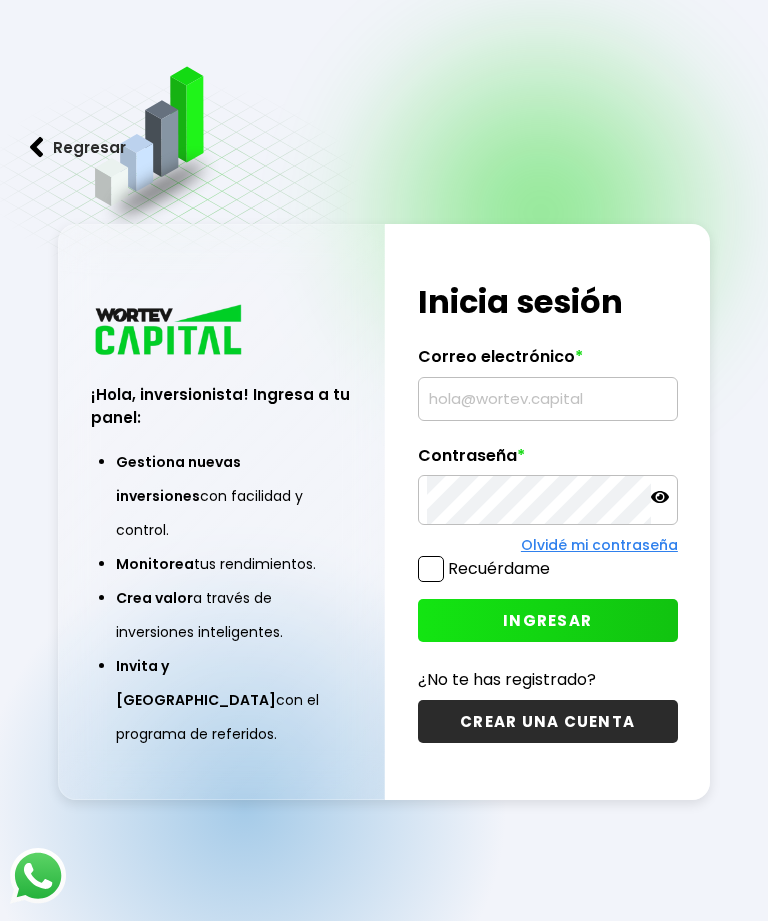 scroll, scrollTop: 0, scrollLeft: 0, axis: both 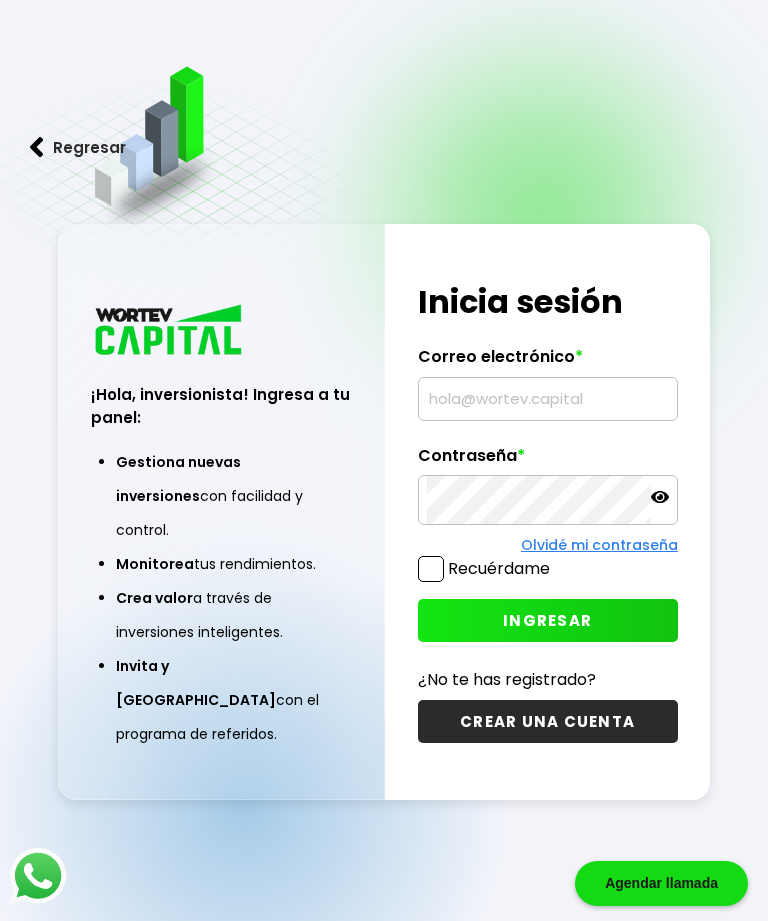 click at bounding box center [548, 399] 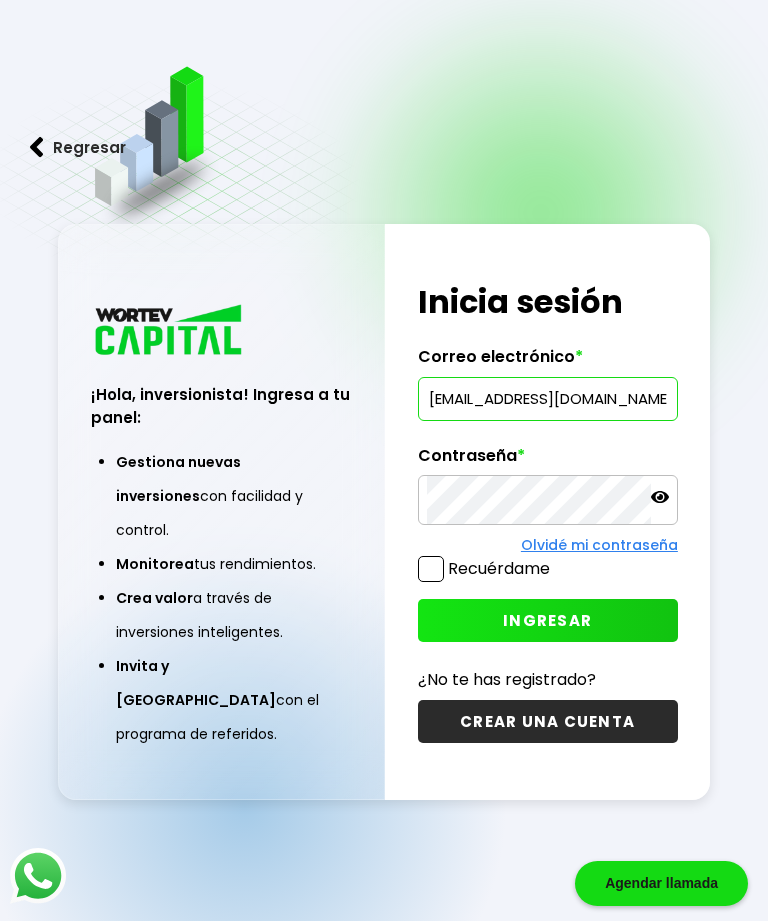 type on "[EMAIL_ADDRESS][DOMAIN_NAME]" 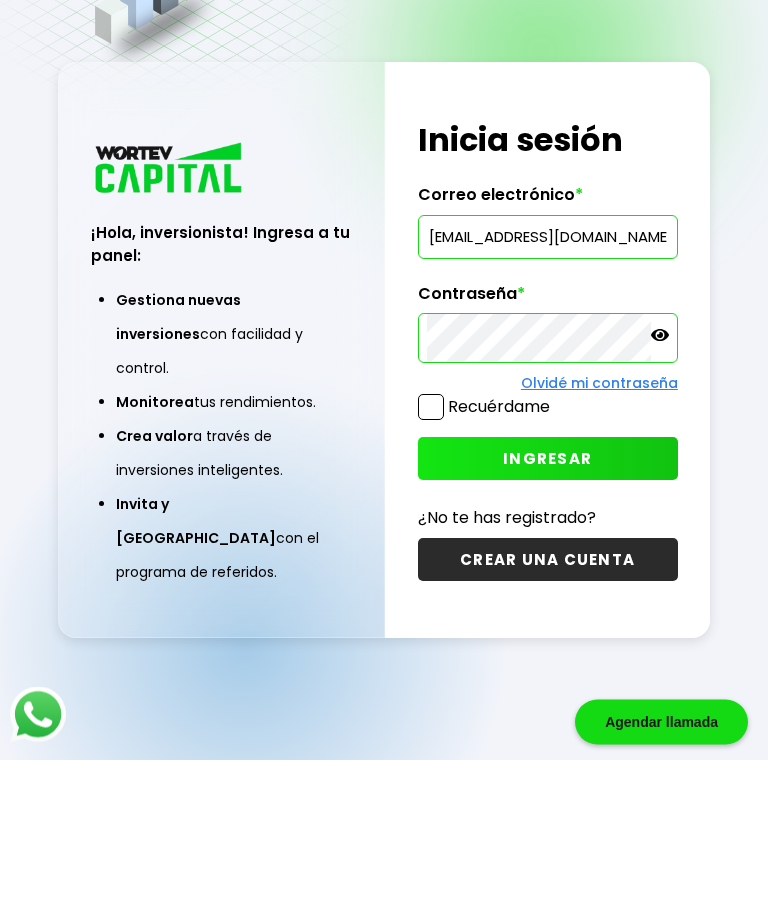 click on "INGRESAR" at bounding box center (547, 620) 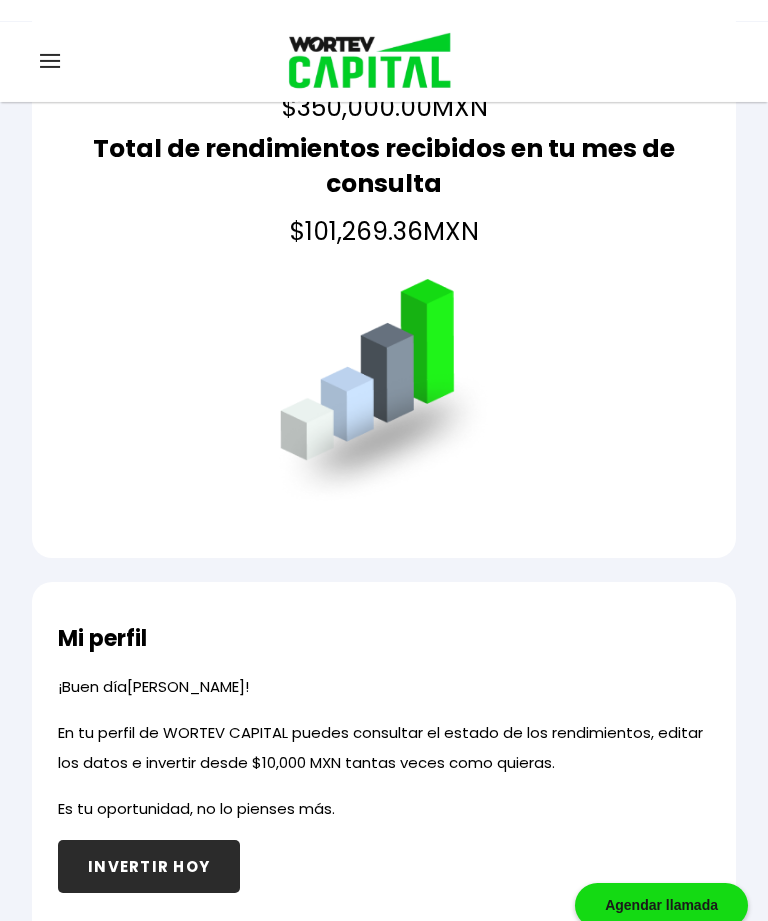 scroll, scrollTop: 0, scrollLeft: 0, axis: both 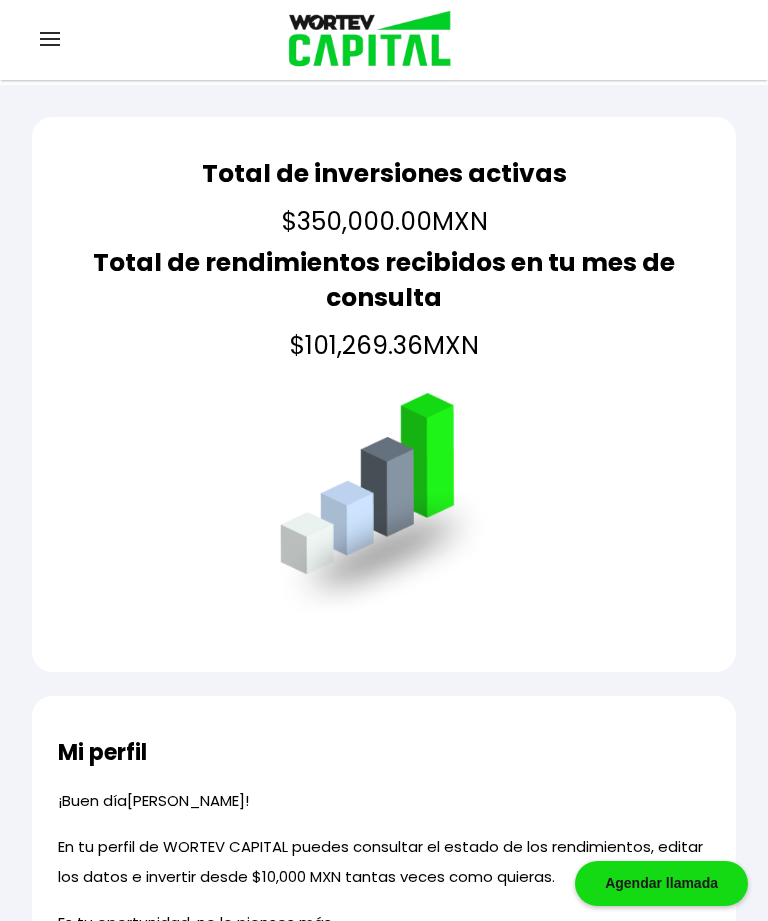 click at bounding box center (50, 39) 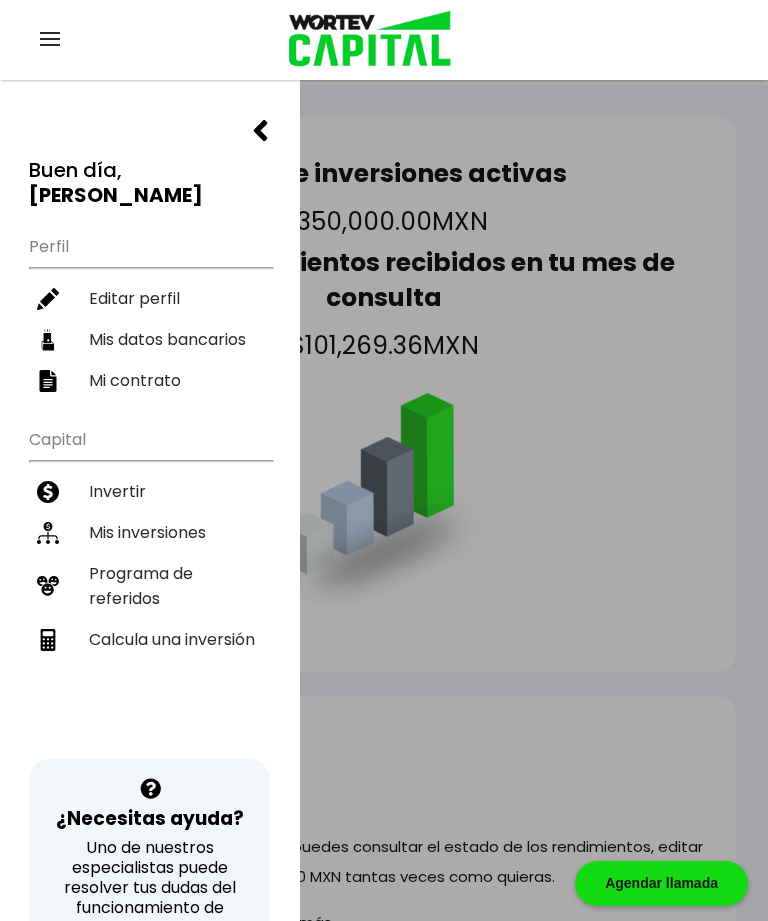 click on "Mis inversiones" at bounding box center [150, 532] 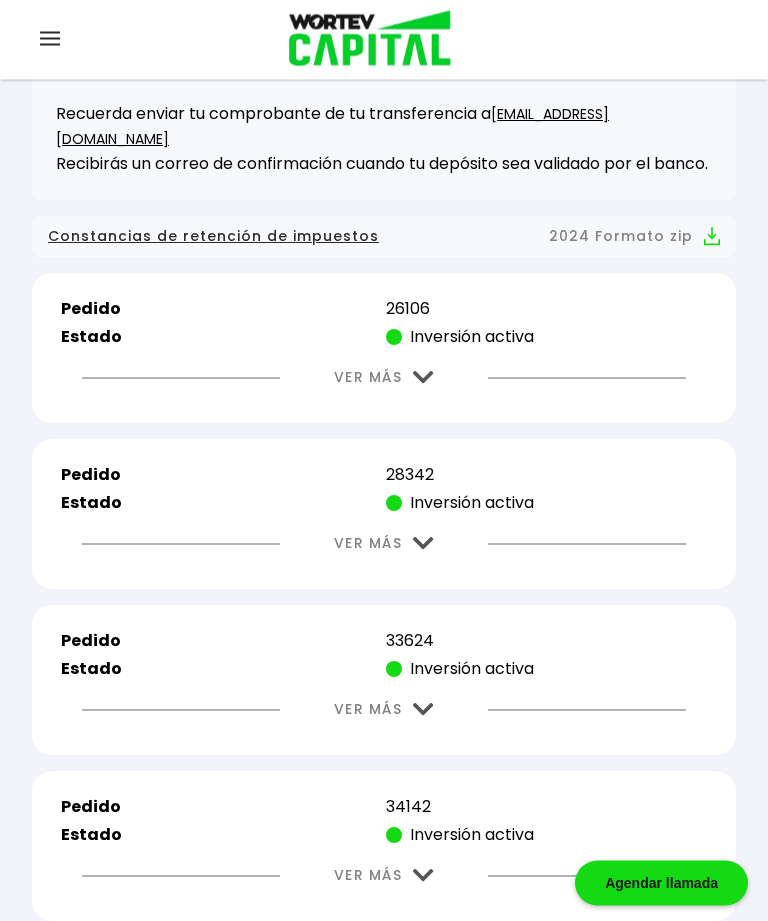 click at bounding box center [423, 378] 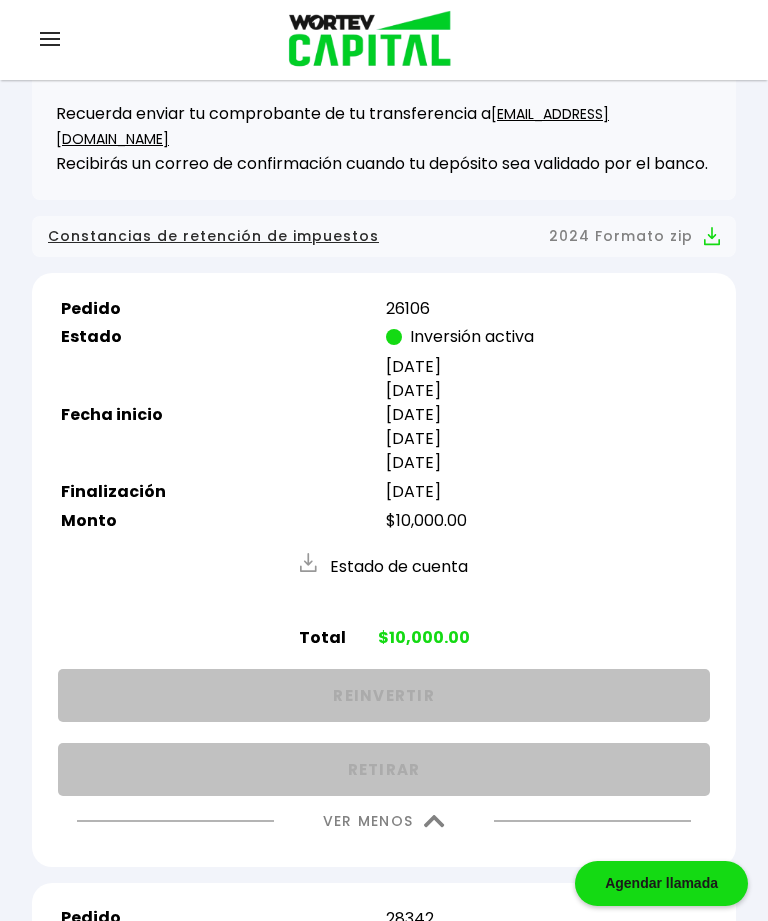 click at bounding box center [434, 821] 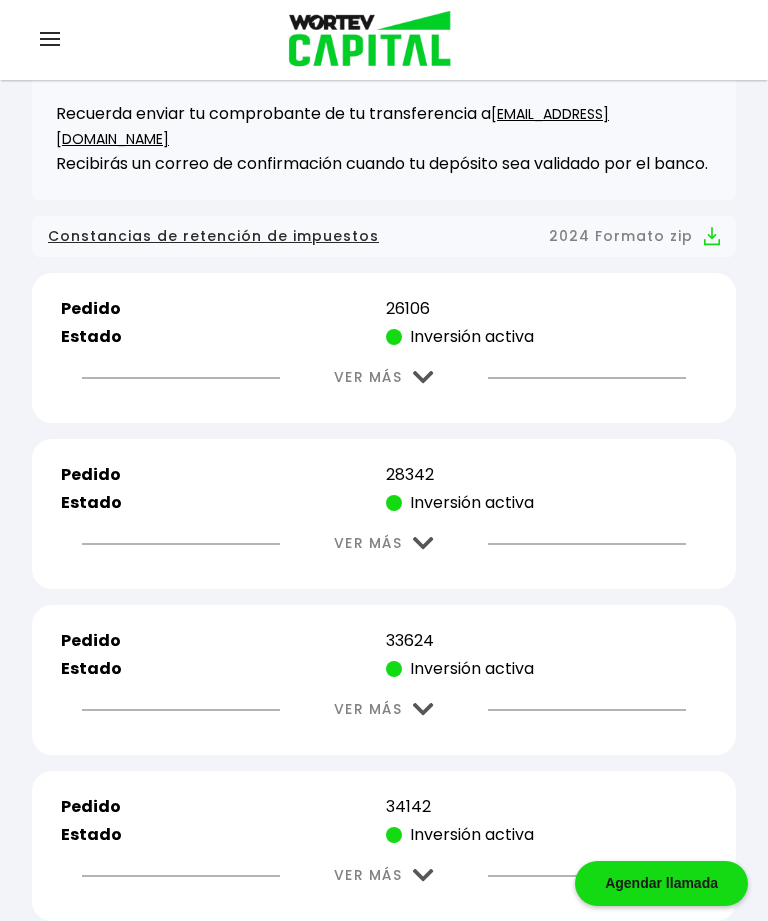 click at bounding box center [423, 543] 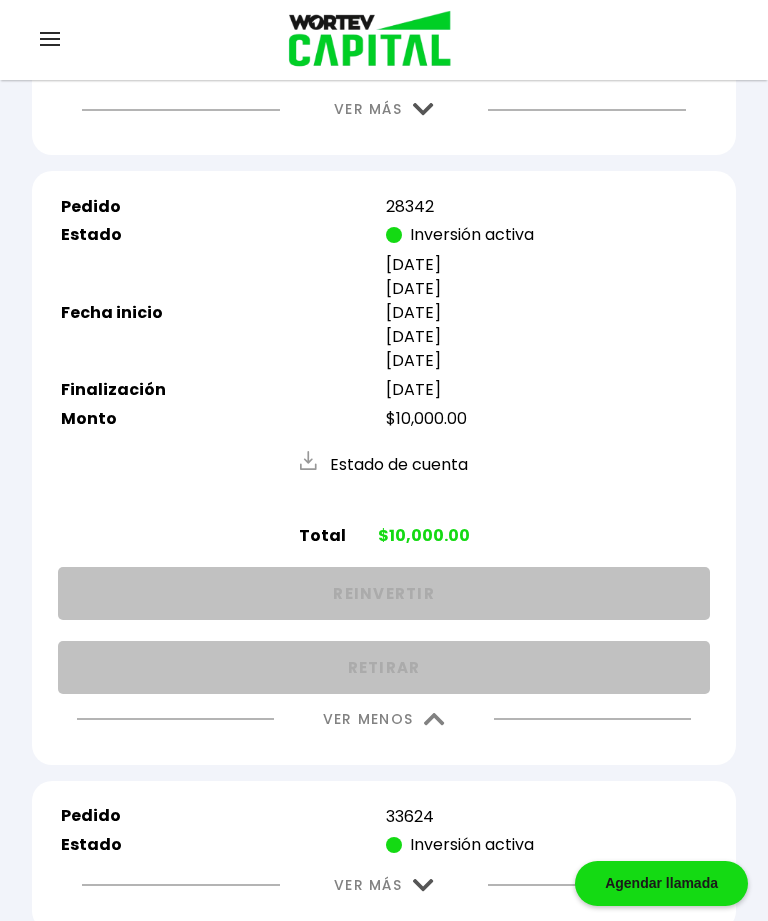 scroll, scrollTop: 819, scrollLeft: 0, axis: vertical 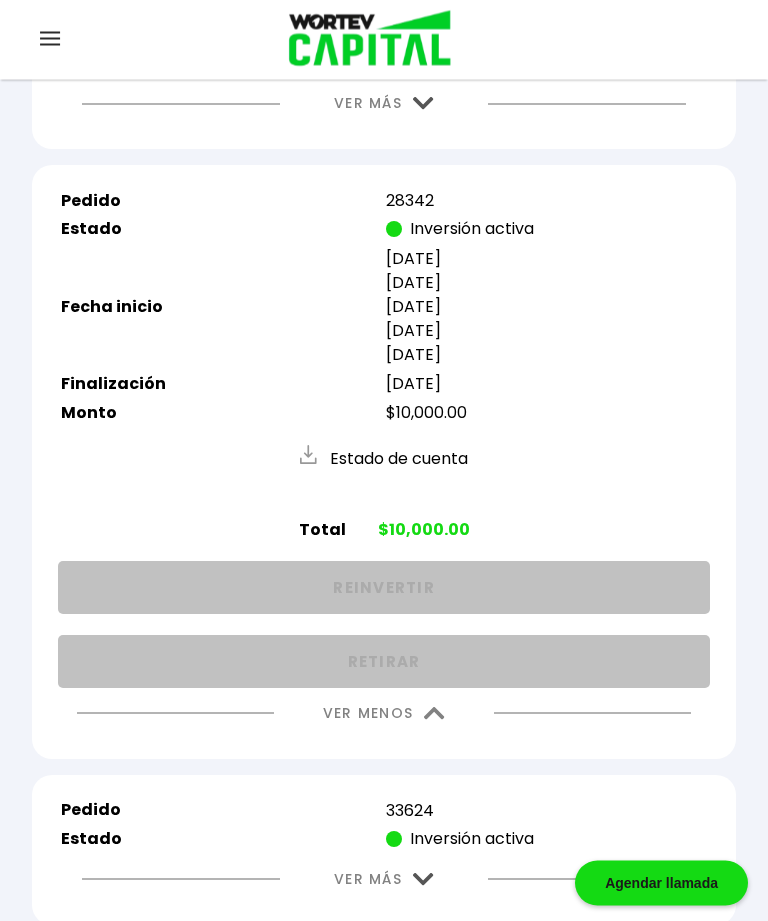 click at bounding box center [434, 714] 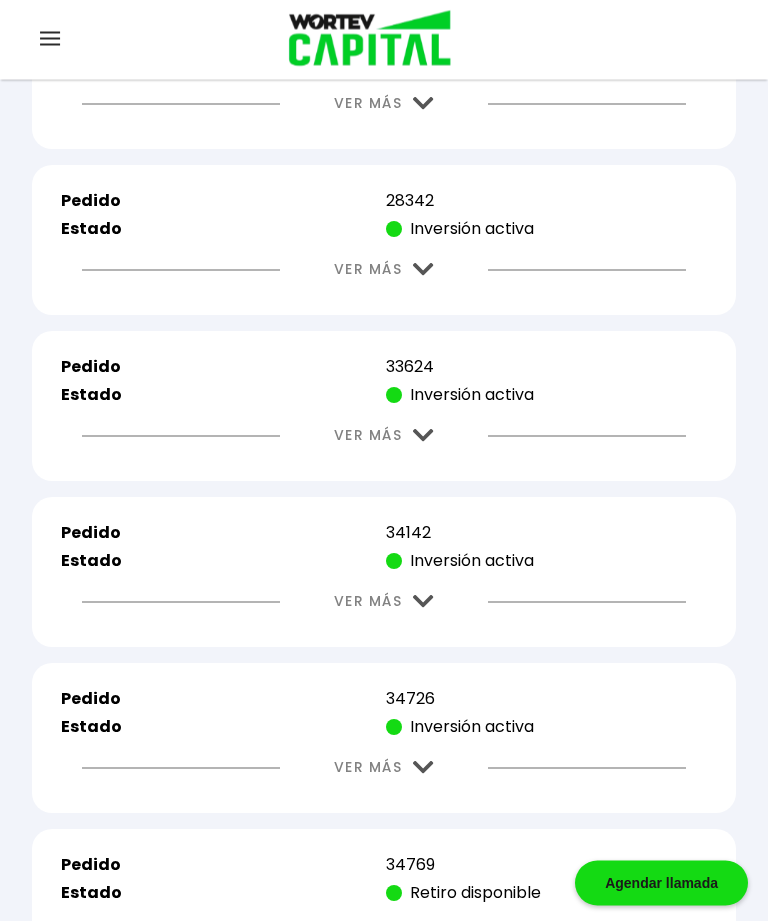 scroll, scrollTop: 820, scrollLeft: 0, axis: vertical 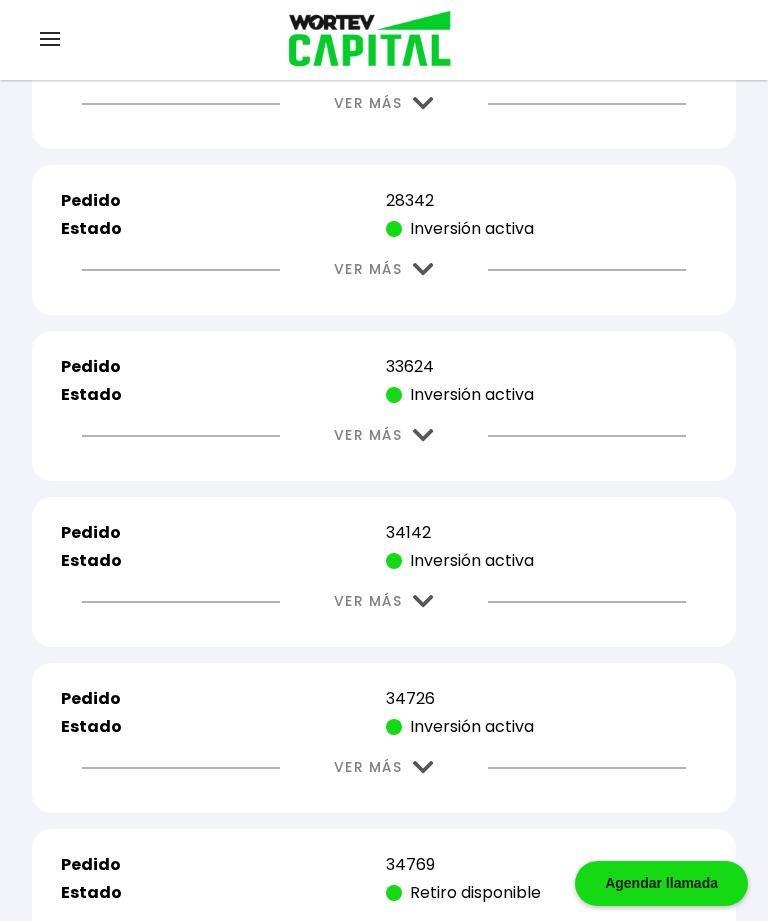 click on "VER MÁS" at bounding box center (384, 435) 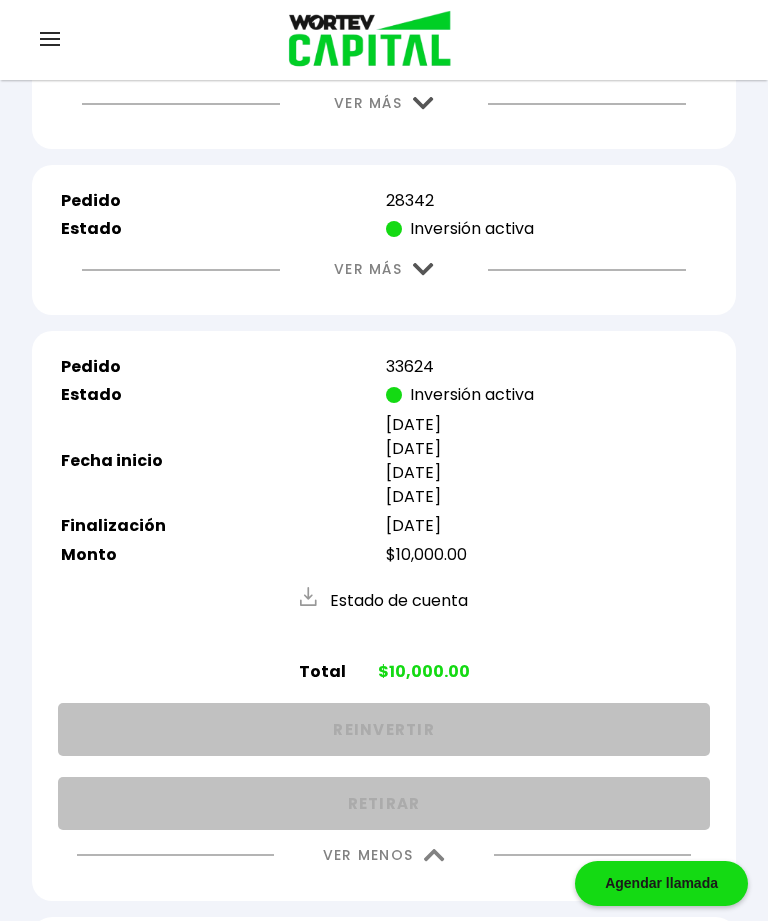 click at bounding box center (434, 855) 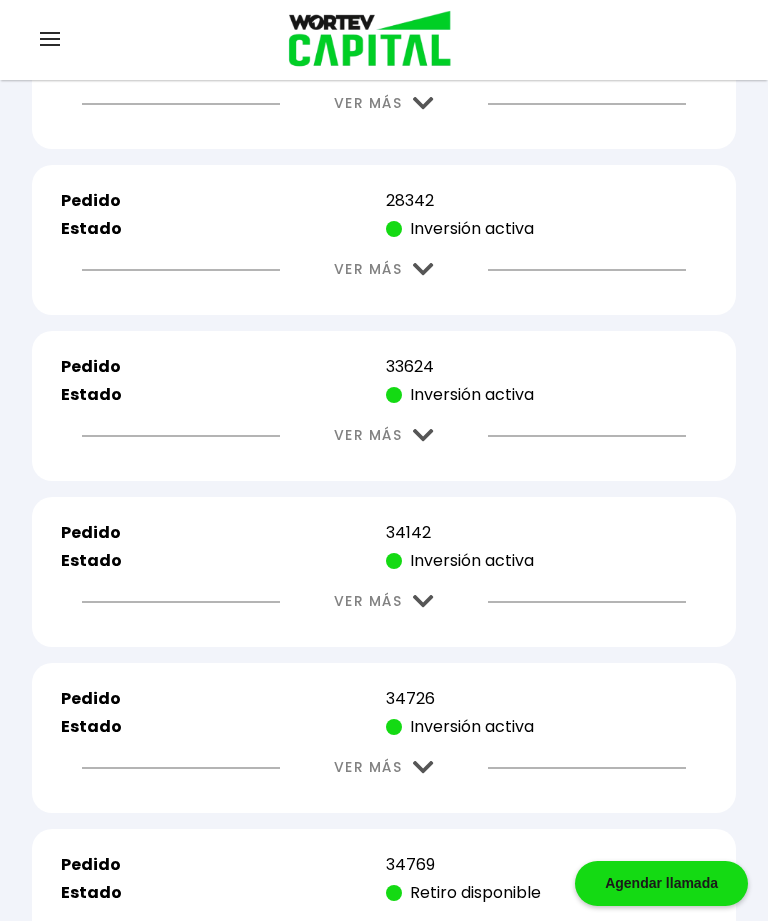 click at bounding box center [423, 601] 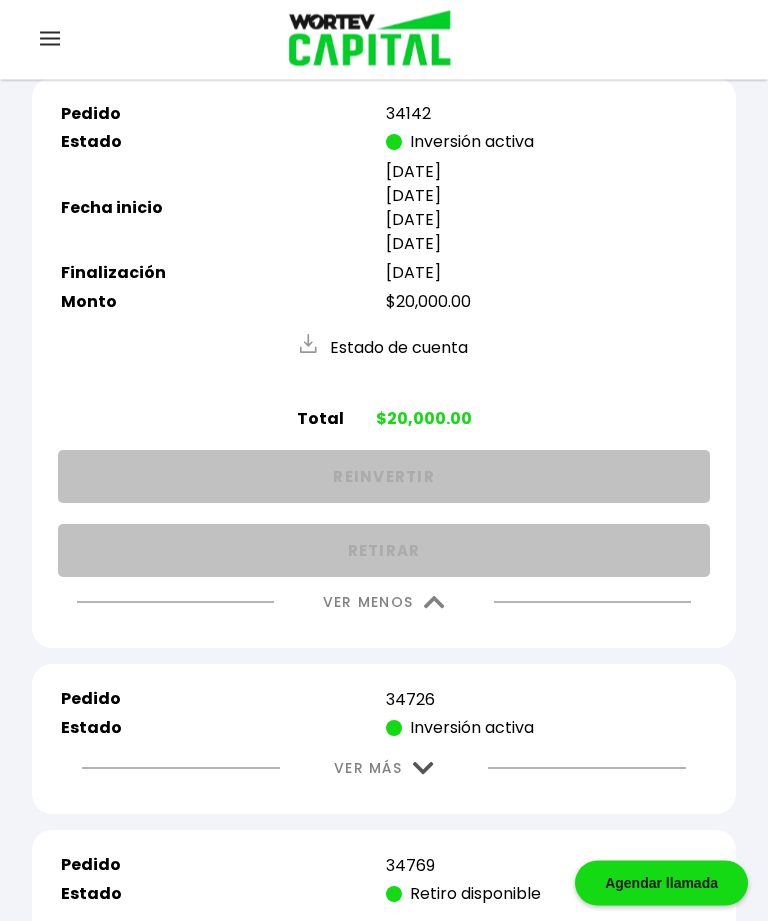 scroll, scrollTop: 1304, scrollLeft: 0, axis: vertical 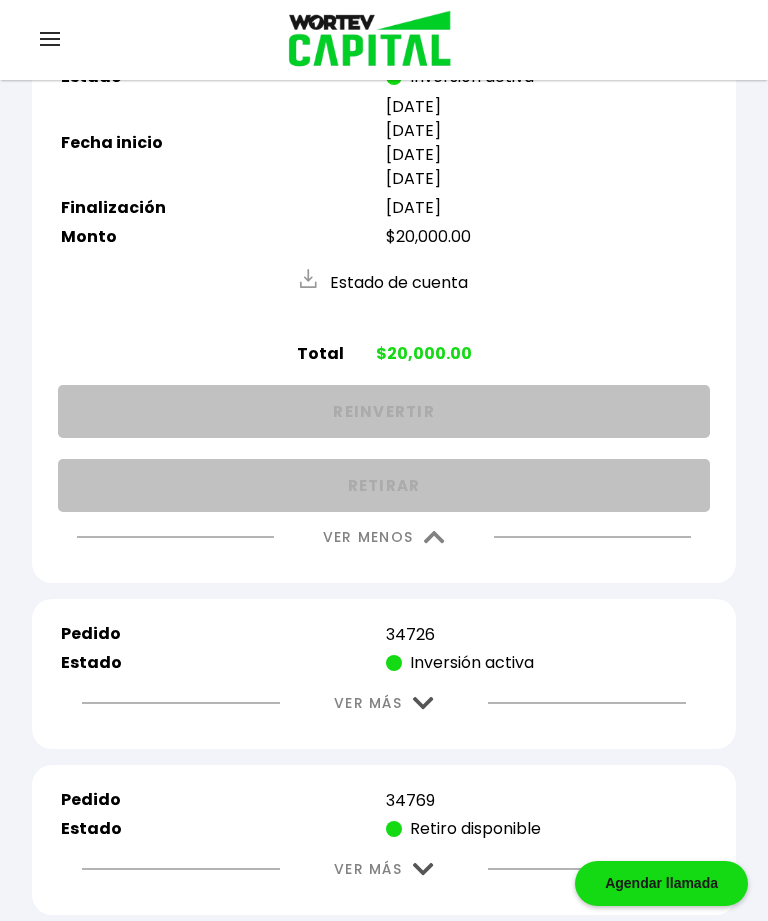 click at bounding box center (434, 537) 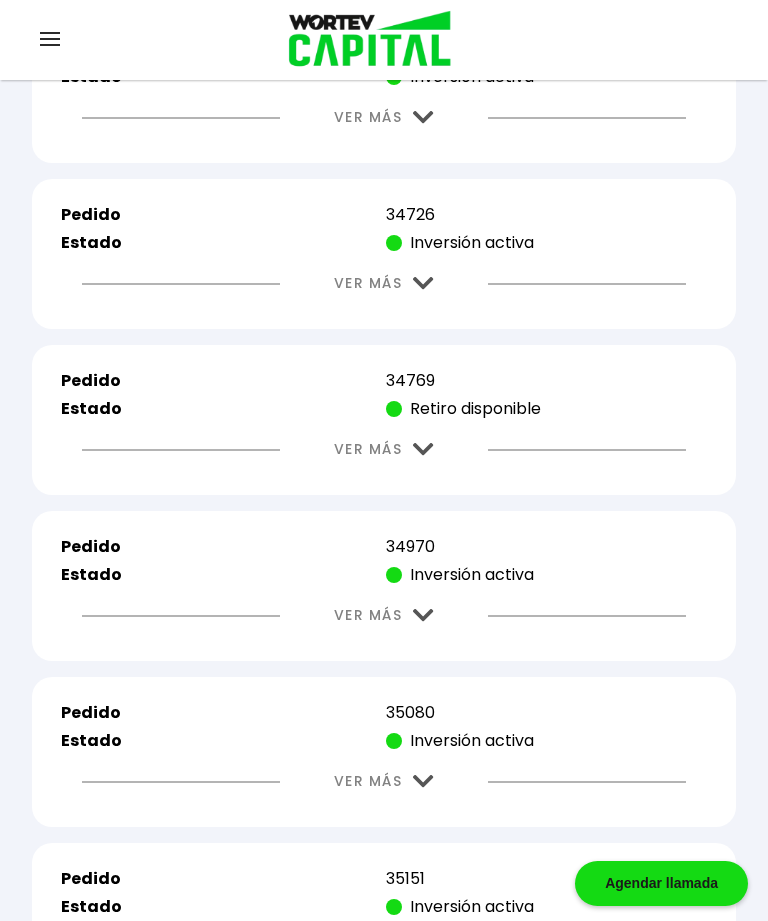 click at bounding box center [423, 449] 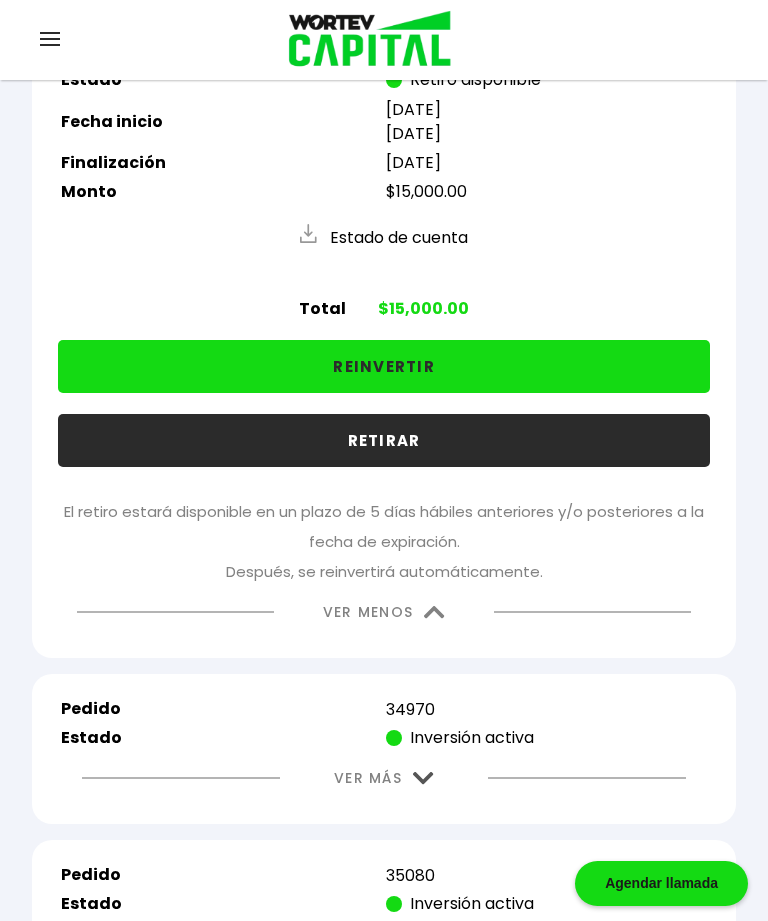 scroll, scrollTop: 1635, scrollLeft: 0, axis: vertical 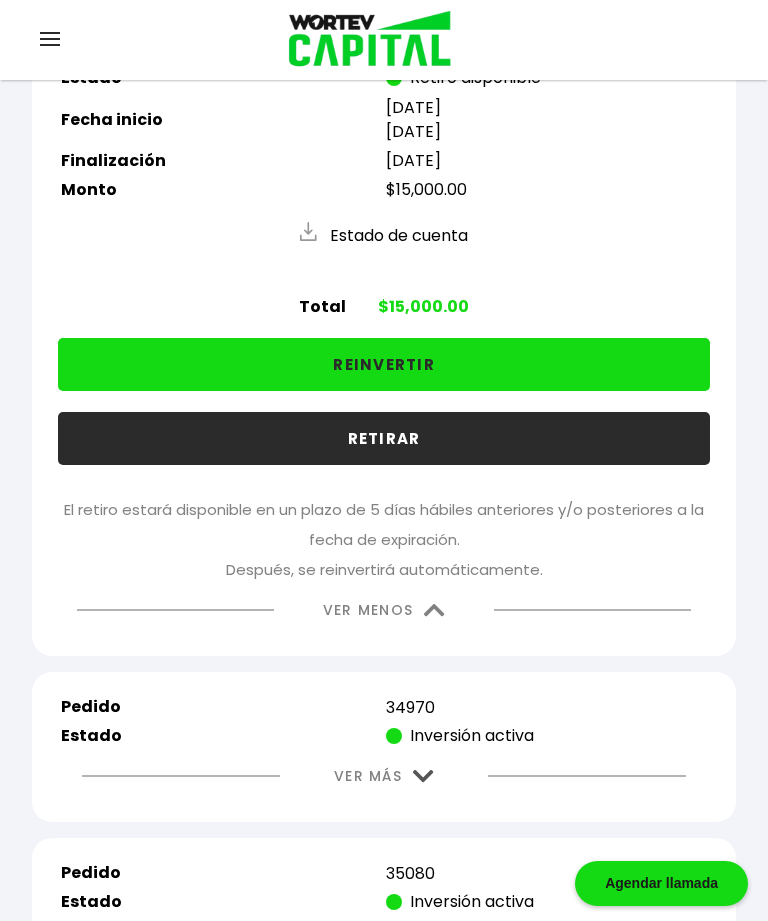 click on "VER MENOS" at bounding box center [384, 610] 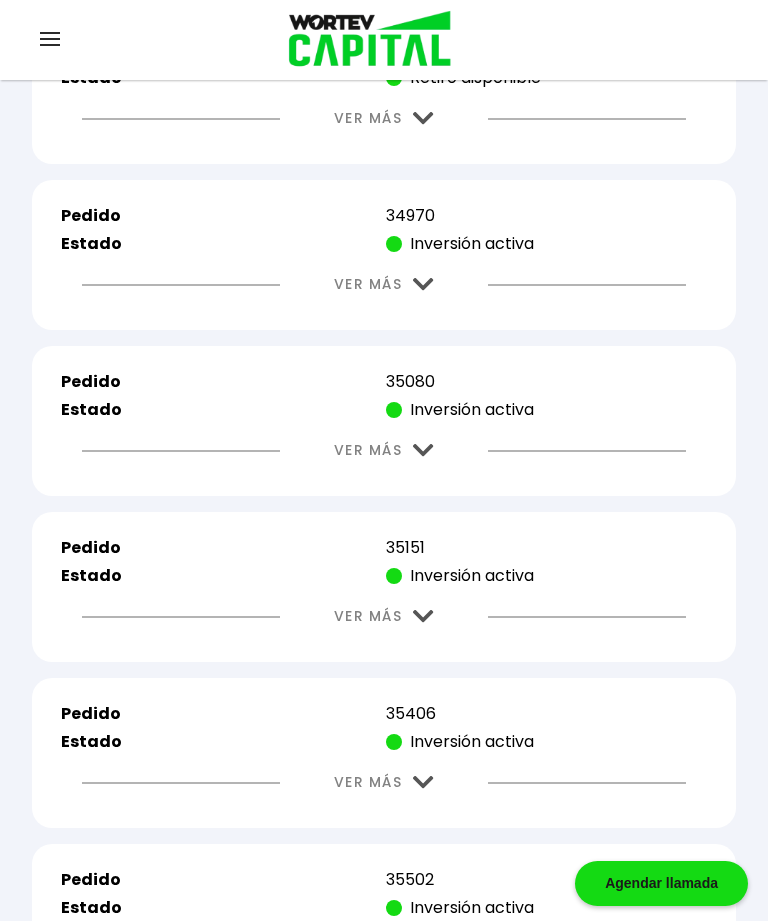 click at bounding box center [423, 284] 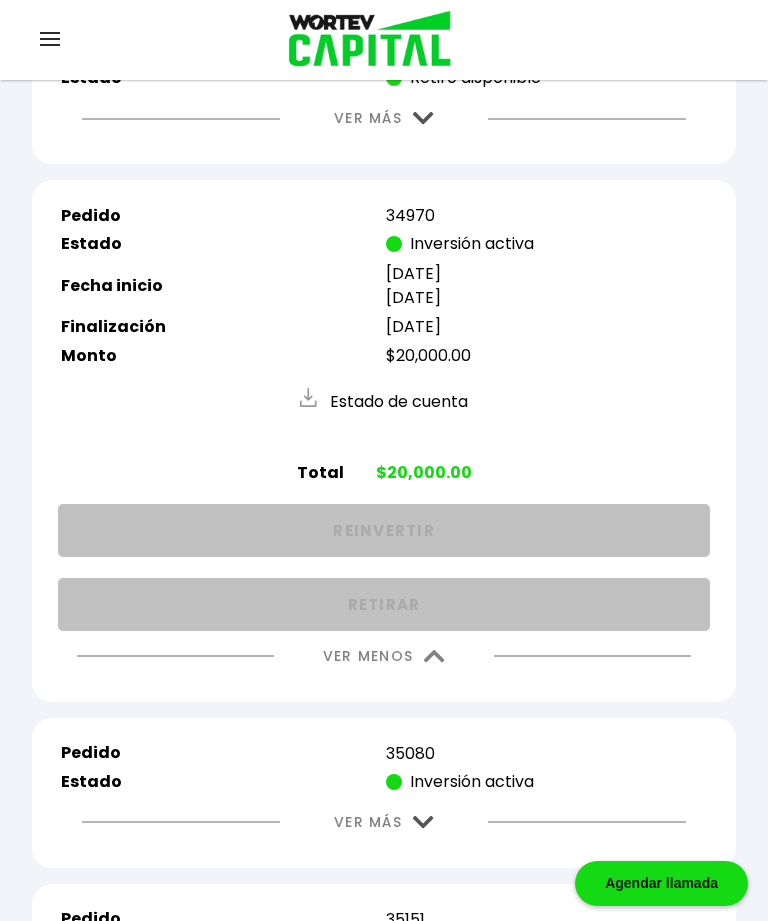 click at bounding box center (434, 656) 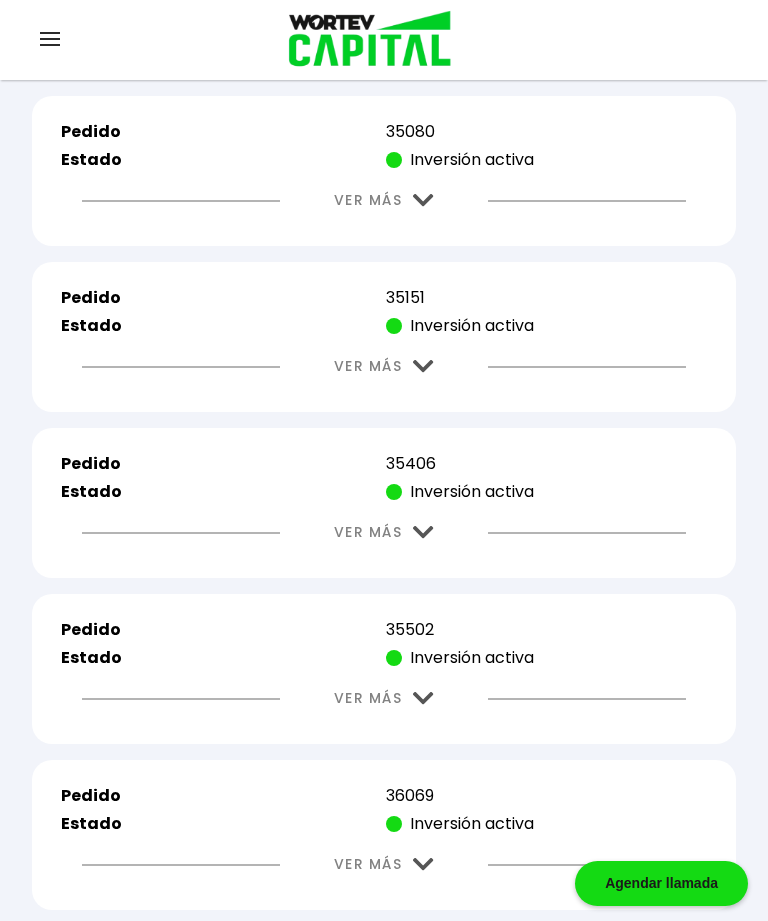 scroll, scrollTop: 1871, scrollLeft: 0, axis: vertical 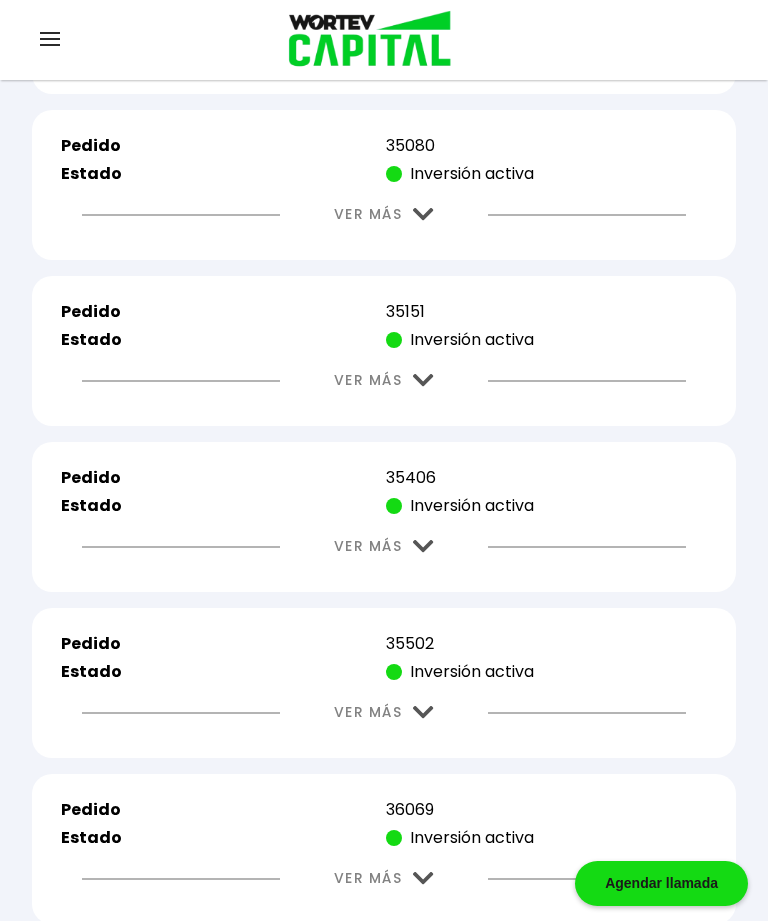 click at bounding box center [423, 214] 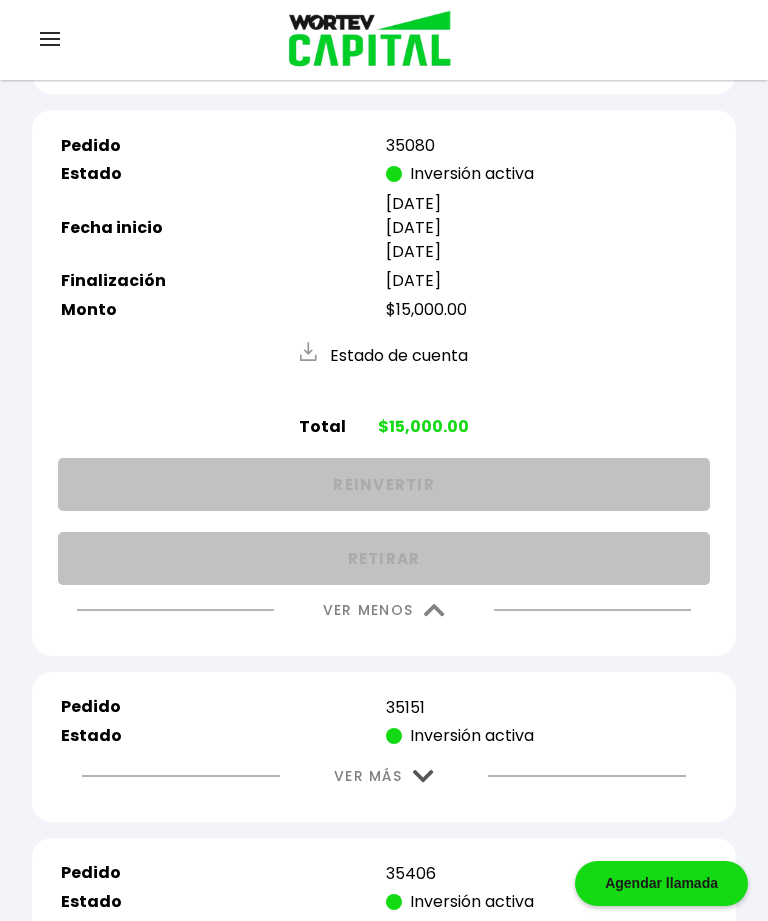 click at bounding box center [434, 610] 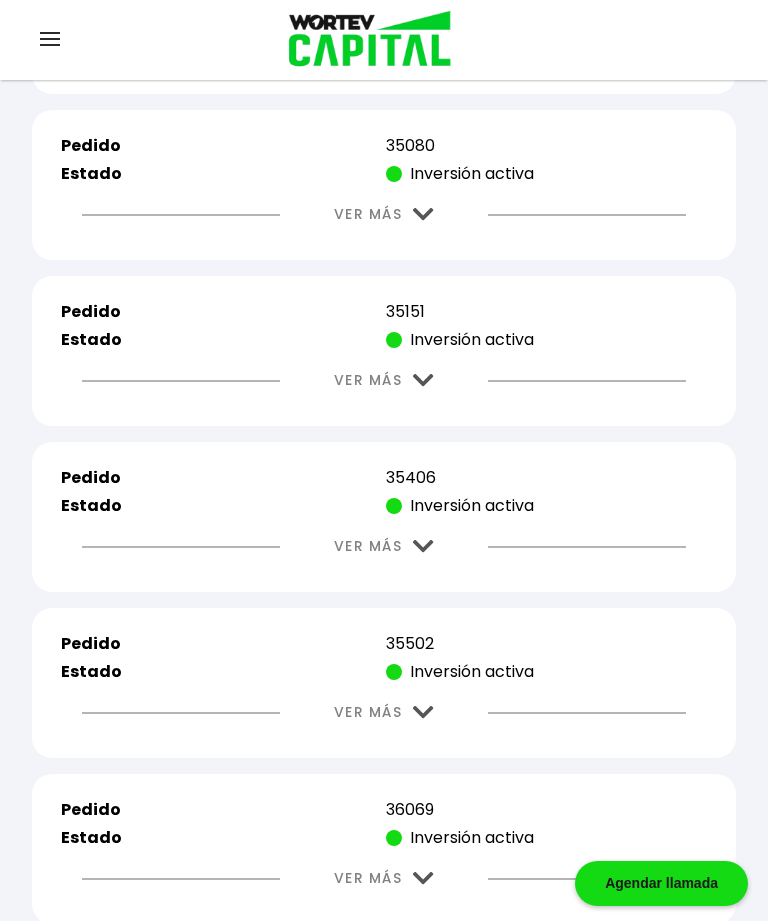 click at bounding box center [423, 380] 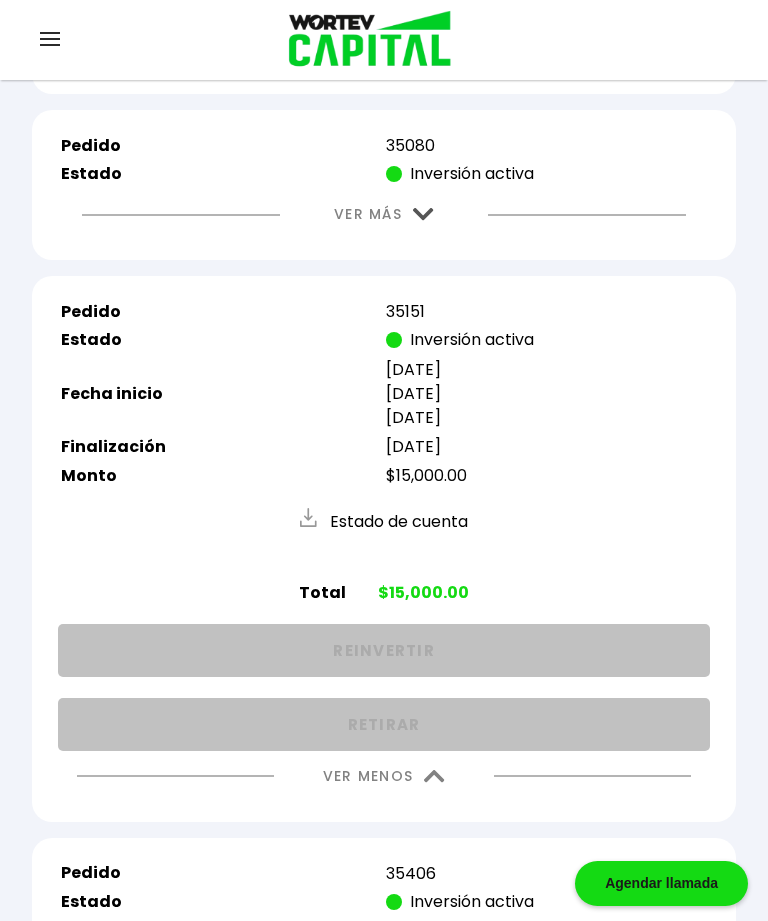 click at bounding box center (434, 776) 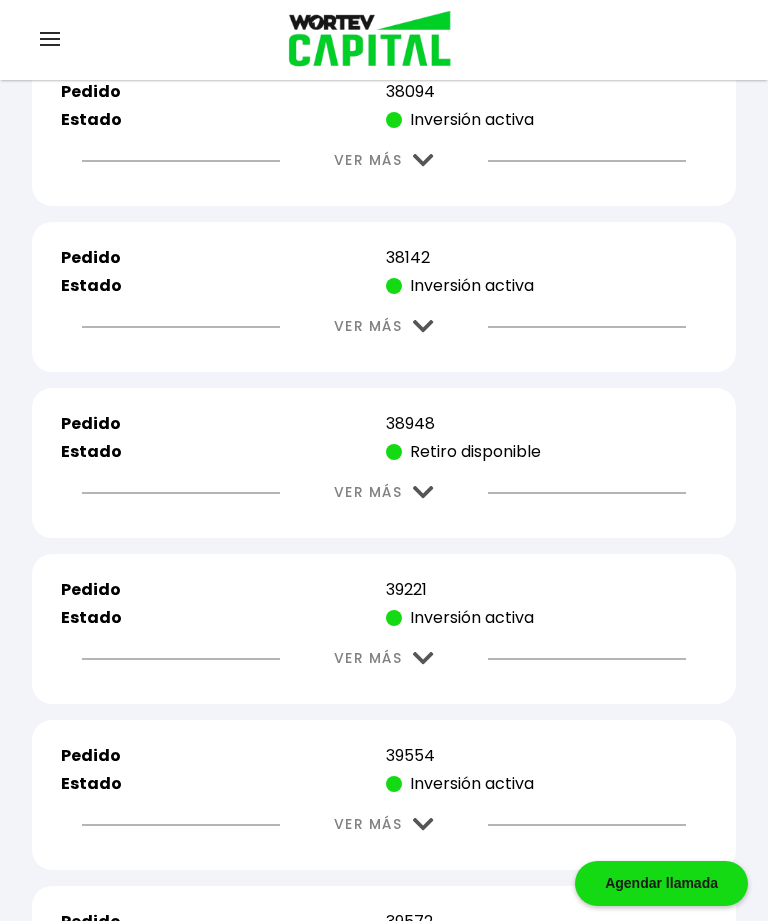 scroll, scrollTop: 3606, scrollLeft: 0, axis: vertical 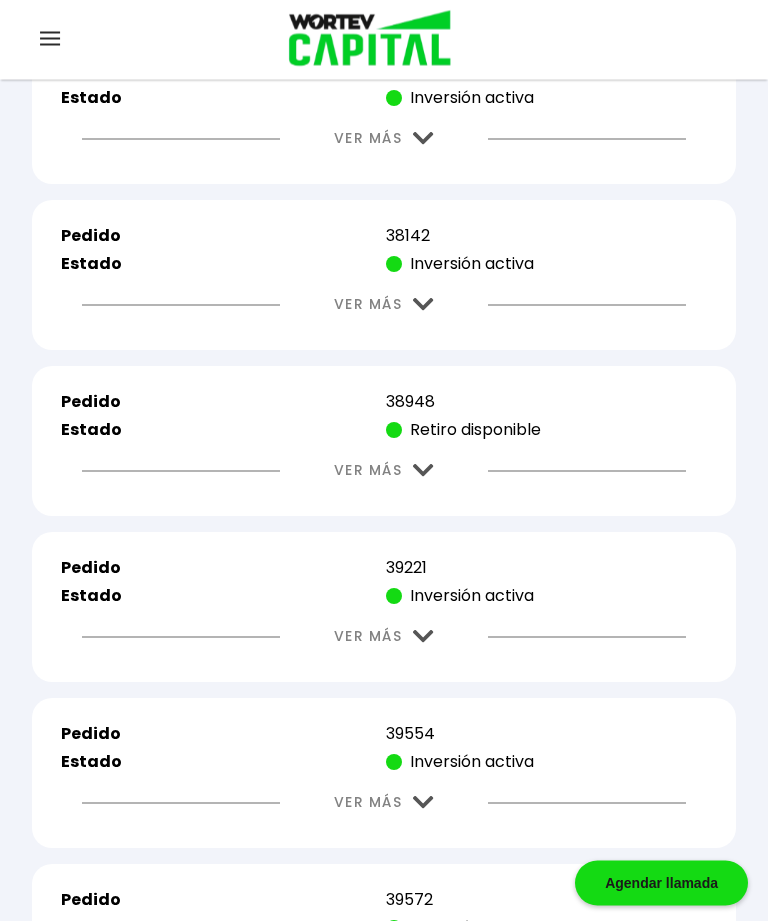 click at bounding box center [423, 471] 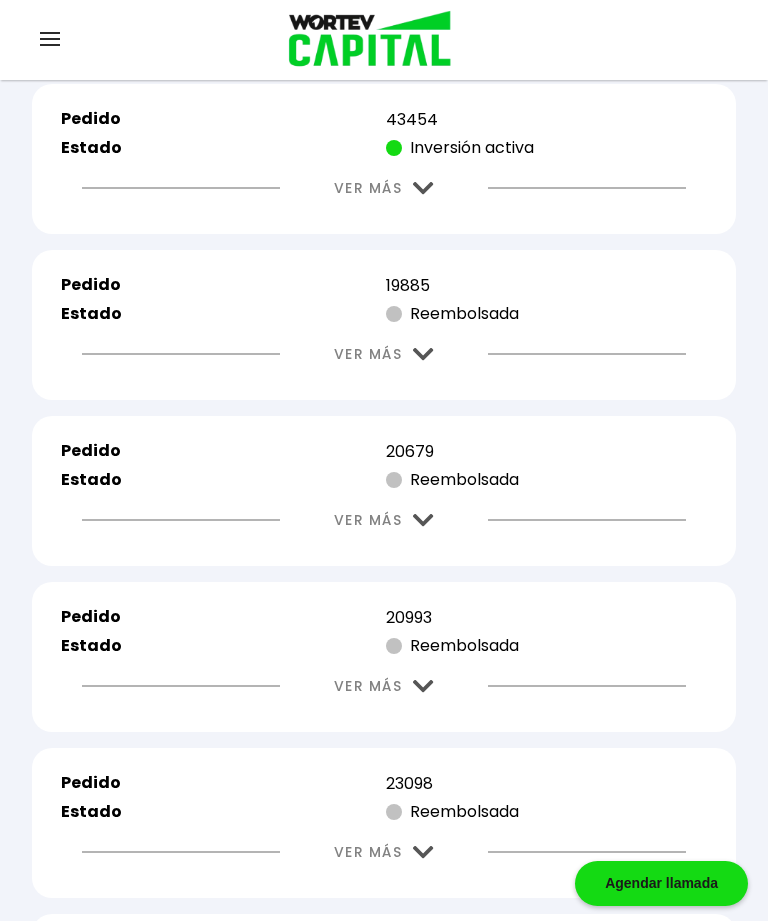 scroll, scrollTop: 5083, scrollLeft: 0, axis: vertical 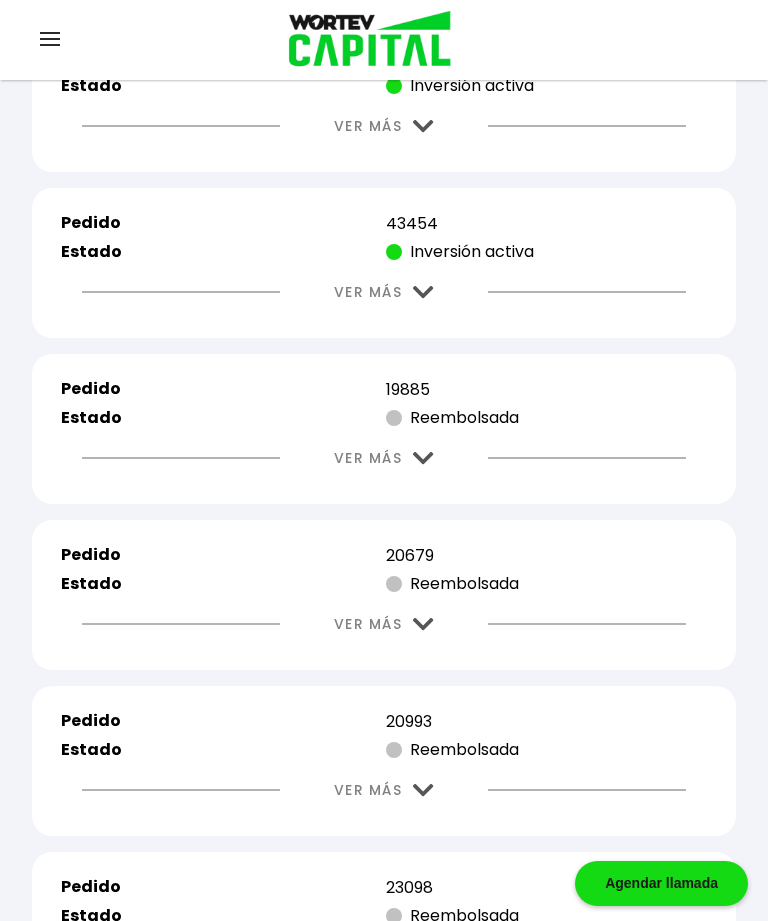 click at bounding box center (423, 292) 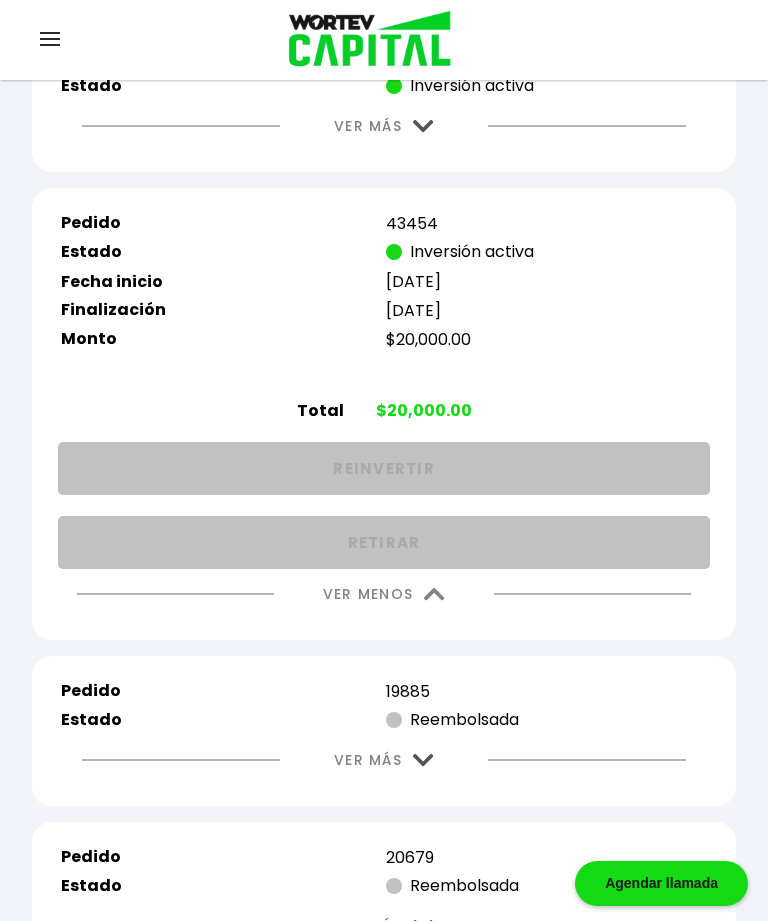 click at bounding box center (434, 594) 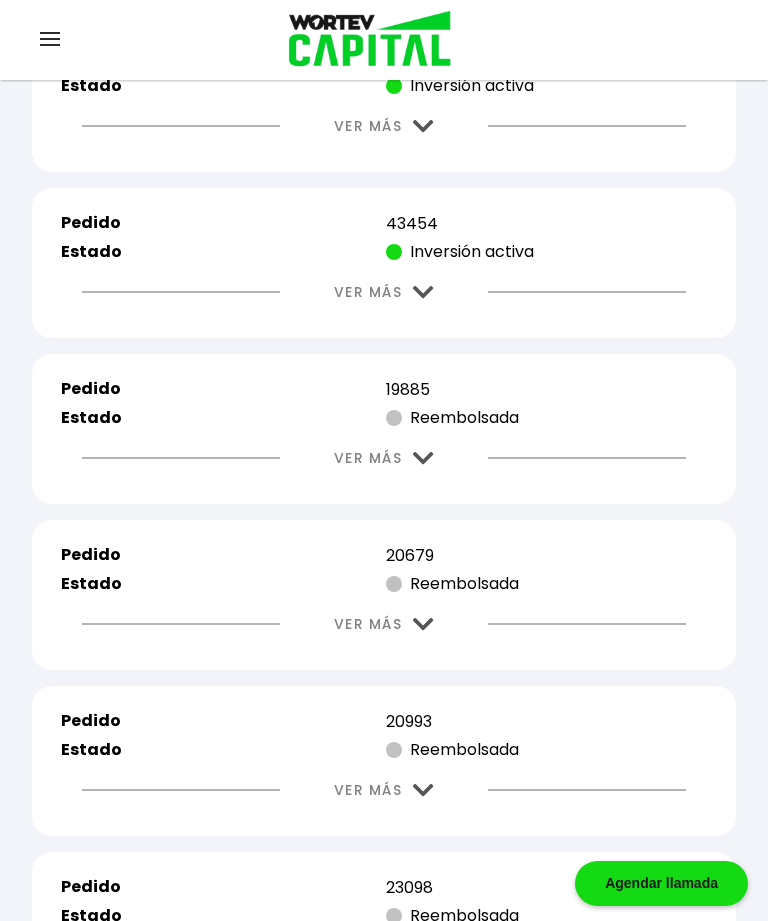 click at bounding box center [423, 126] 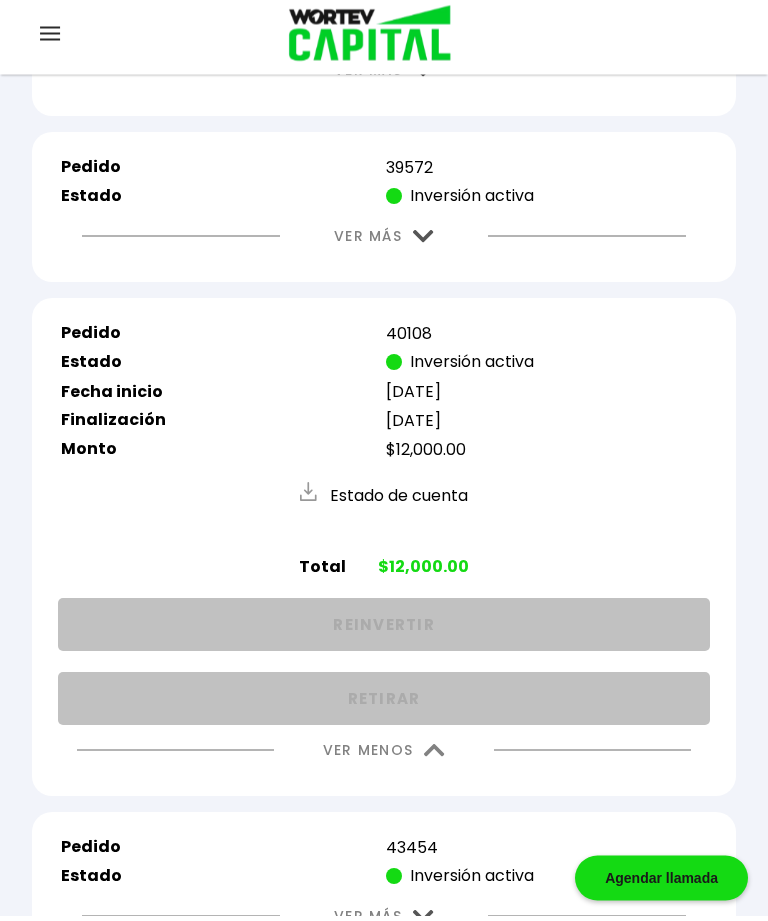 scroll, scrollTop: 4807, scrollLeft: 0, axis: vertical 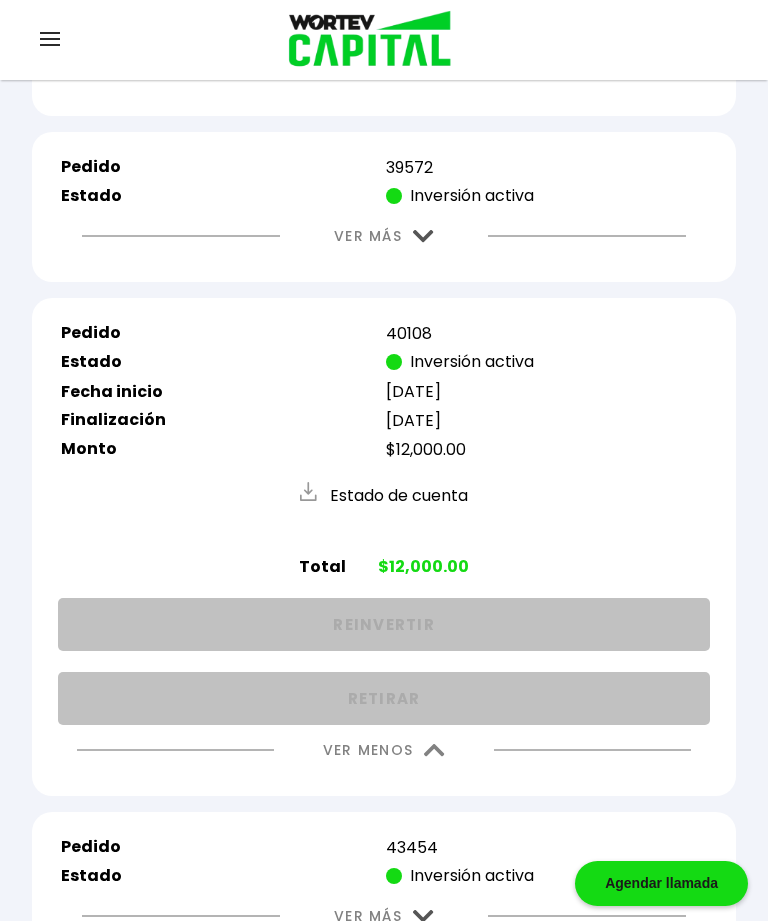 click at bounding box center [423, 236] 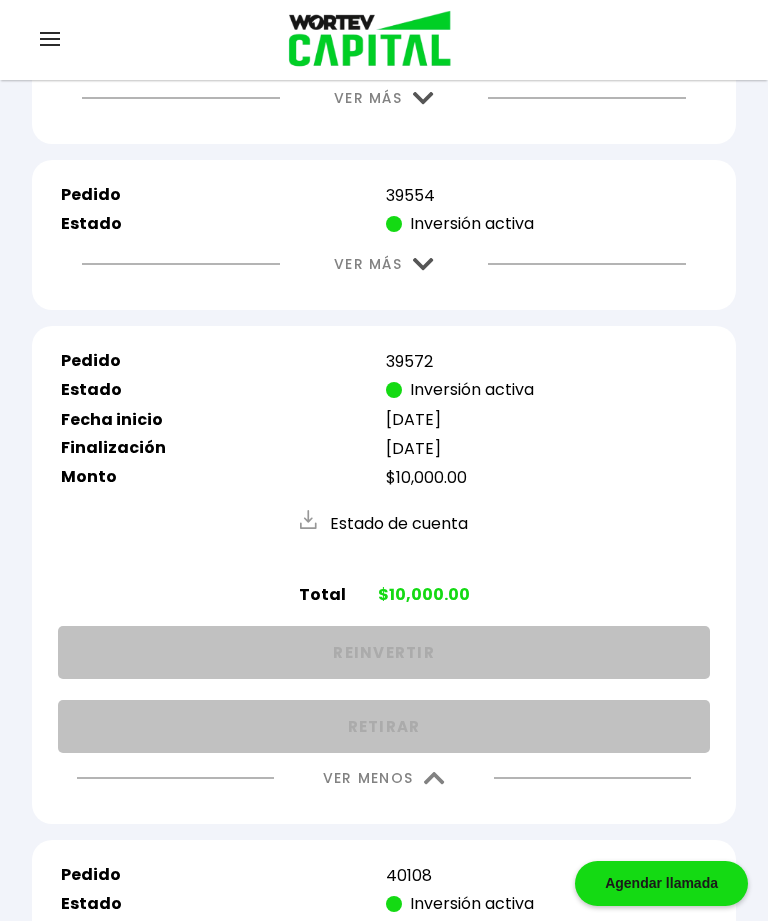 scroll, scrollTop: 4616, scrollLeft: 0, axis: vertical 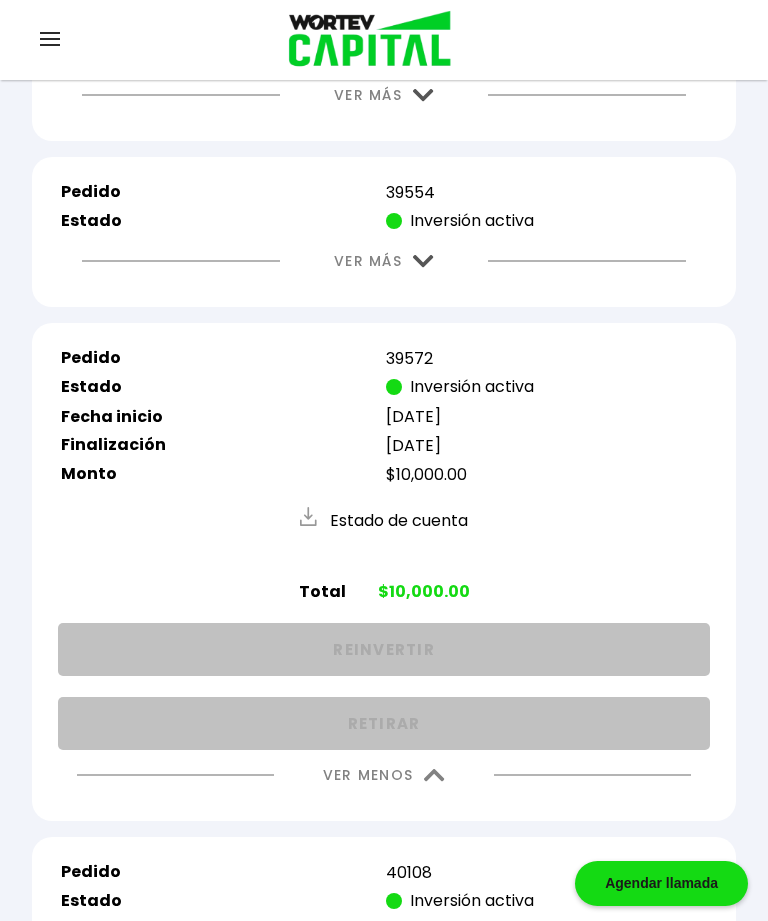 click at bounding box center [423, 261] 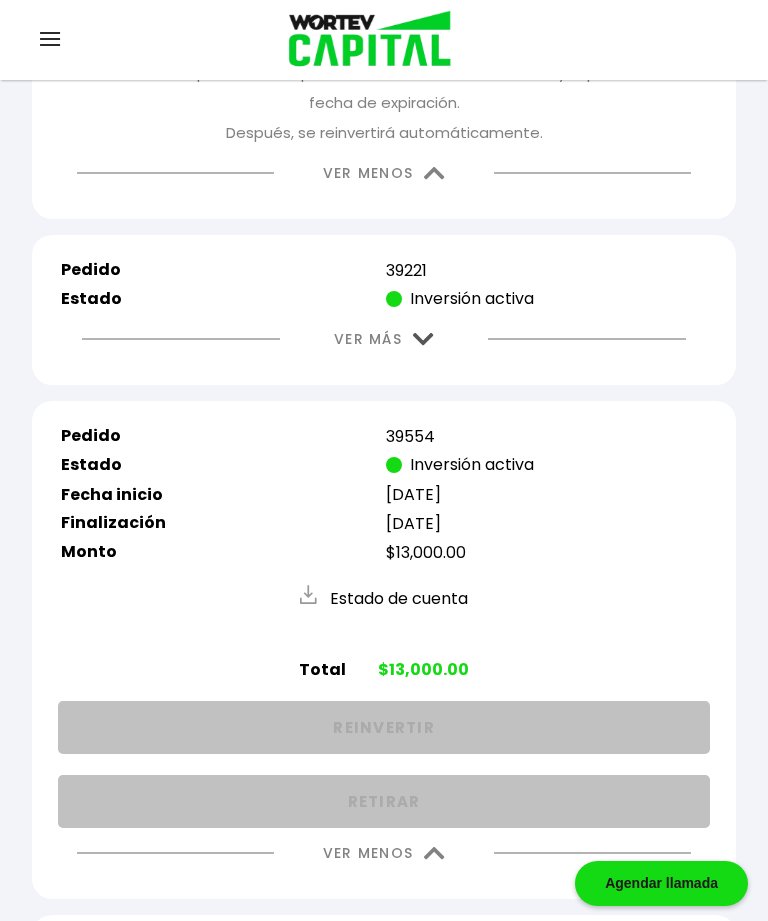scroll, scrollTop: 4374, scrollLeft: 0, axis: vertical 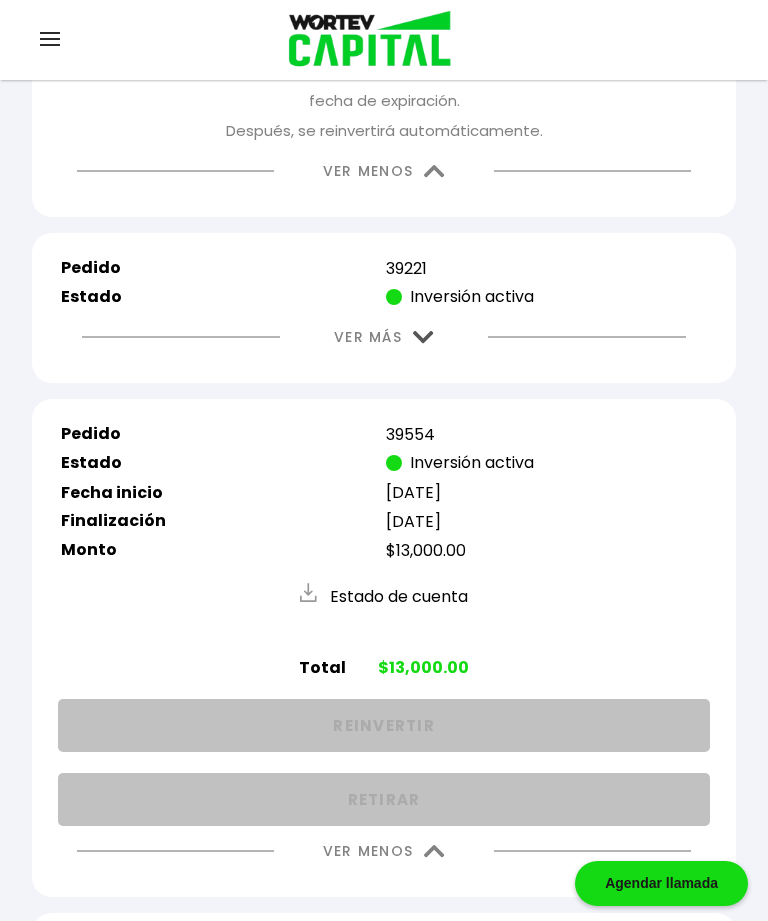 click at bounding box center (423, 337) 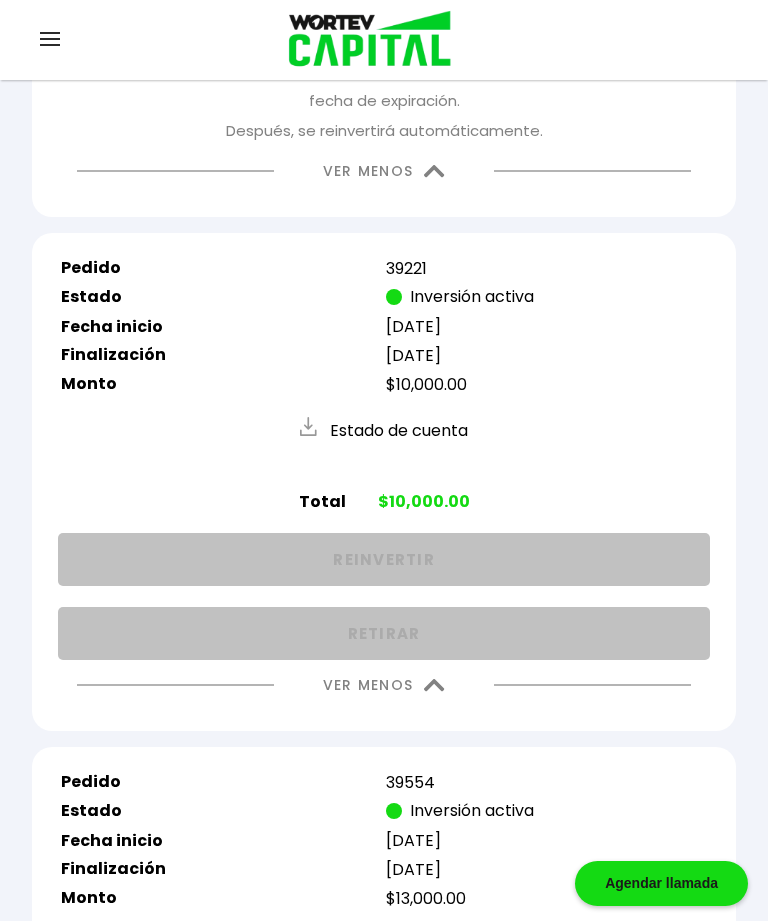 click at bounding box center [434, 171] 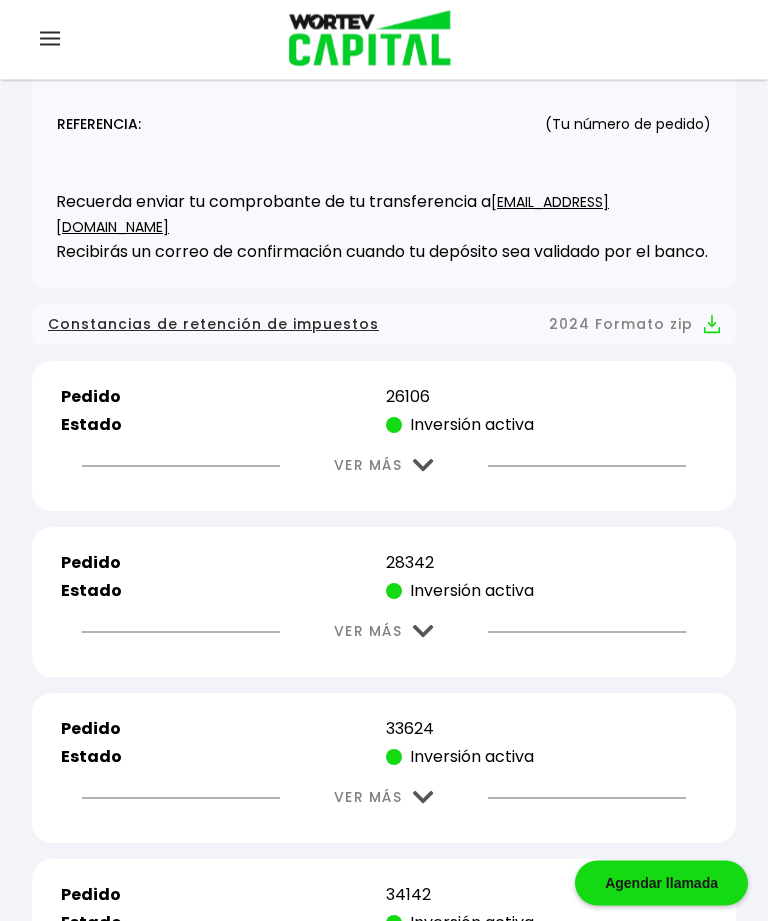 scroll, scrollTop: 0, scrollLeft: 0, axis: both 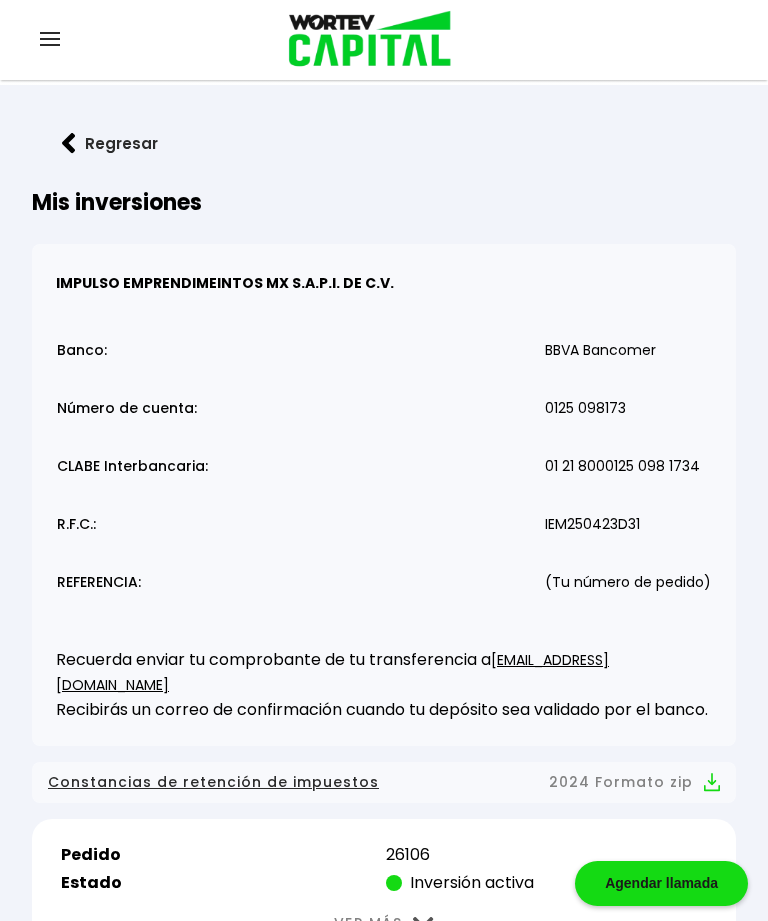 click at bounding box center (50, 39) 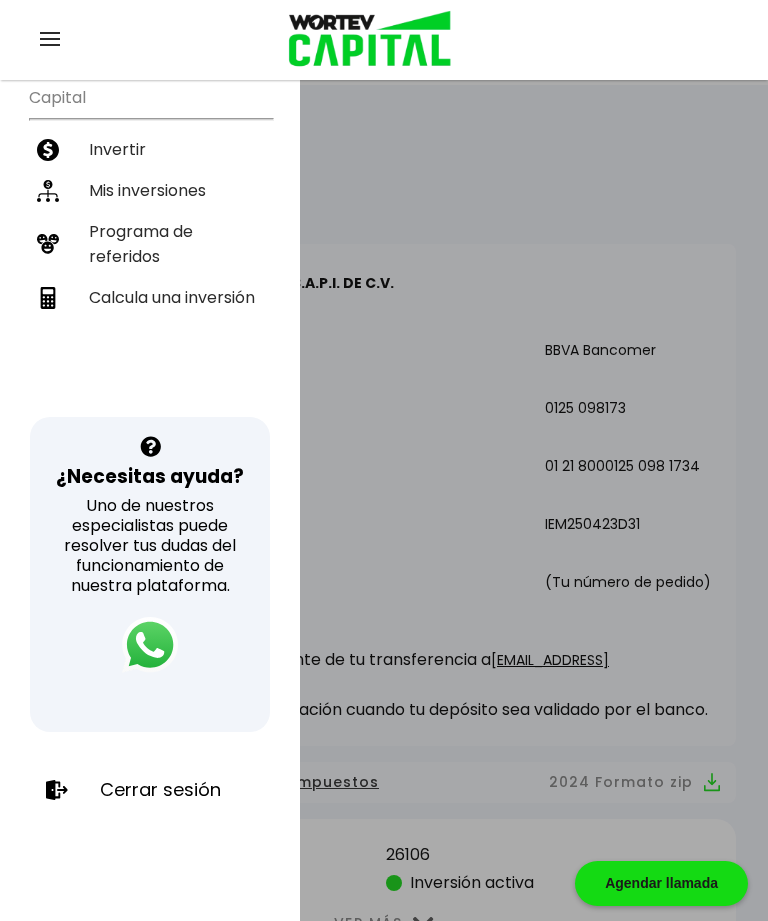 scroll, scrollTop: 342, scrollLeft: 0, axis: vertical 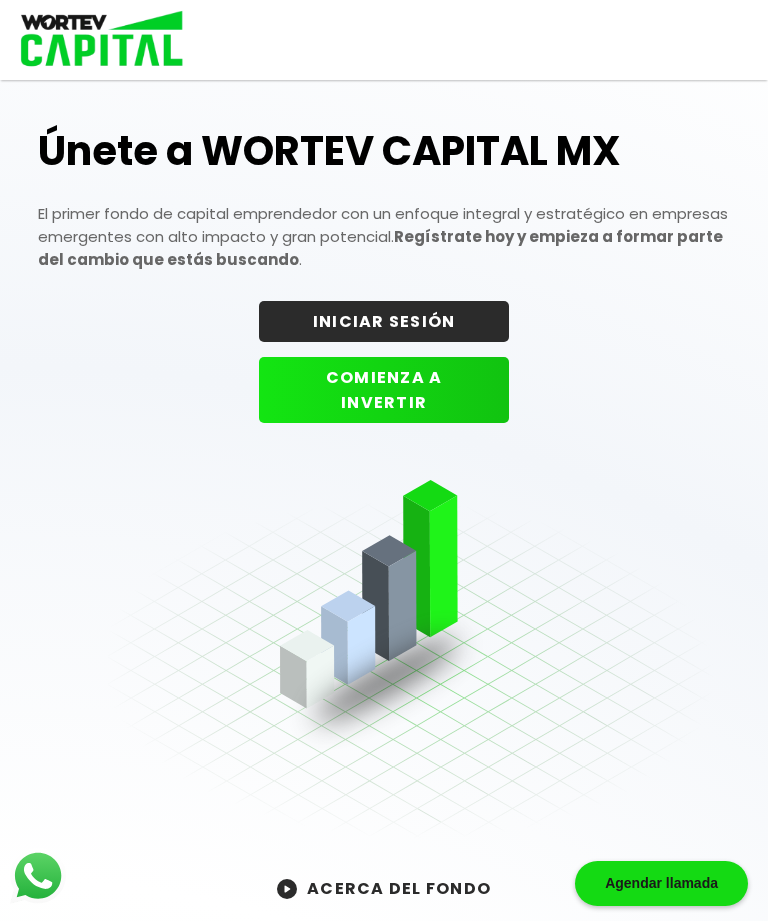 click on "INICIAR SESIÓN" at bounding box center [384, 321] 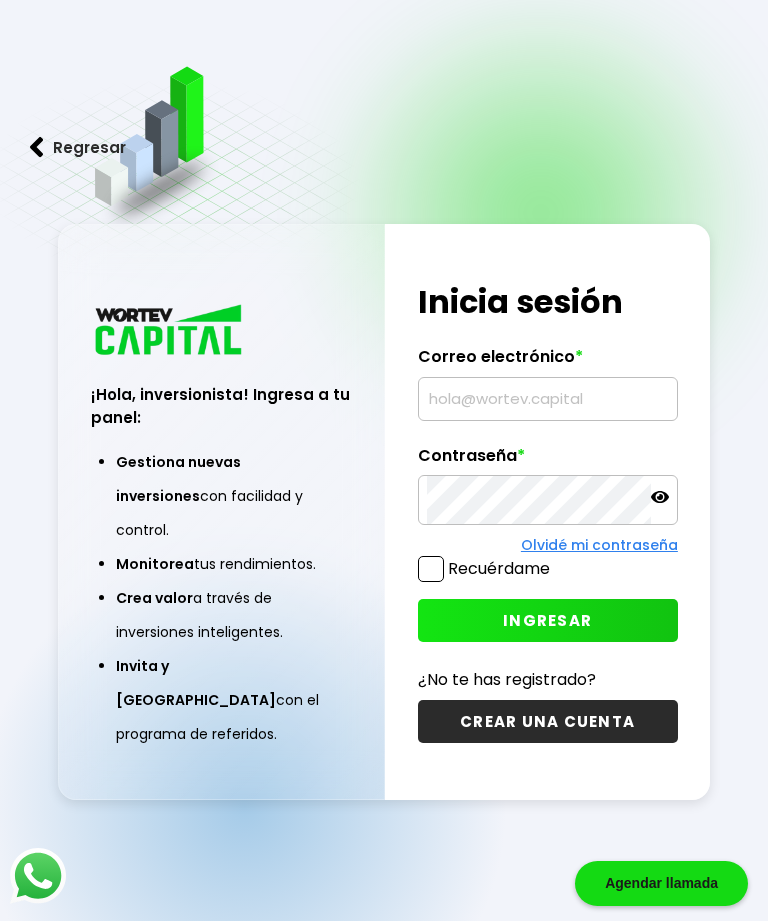click at bounding box center [548, 399] 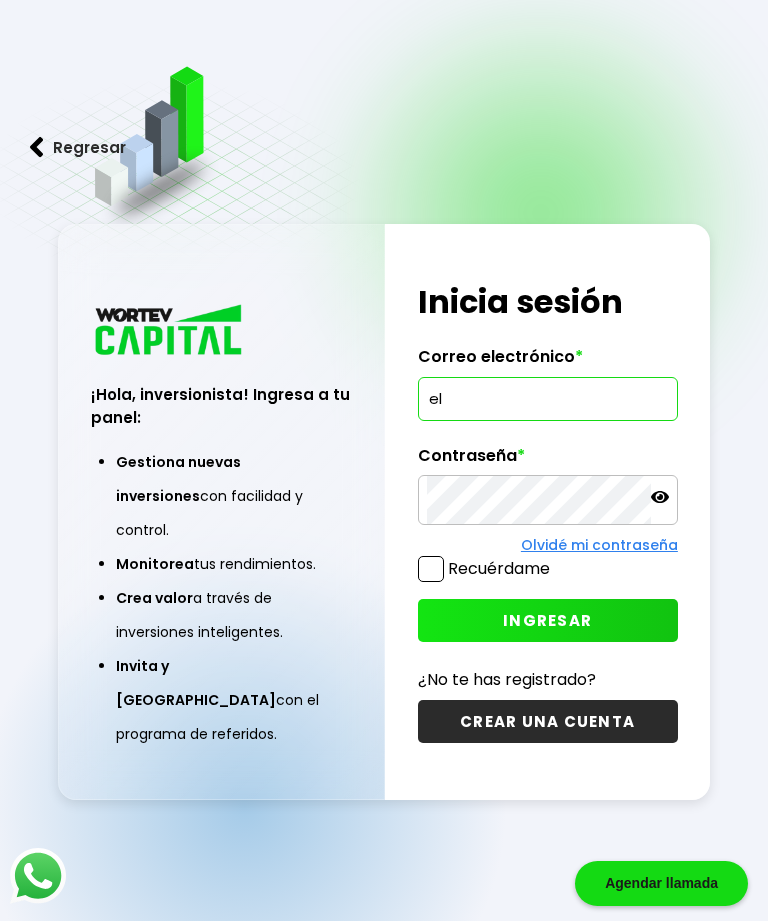 type on "e" 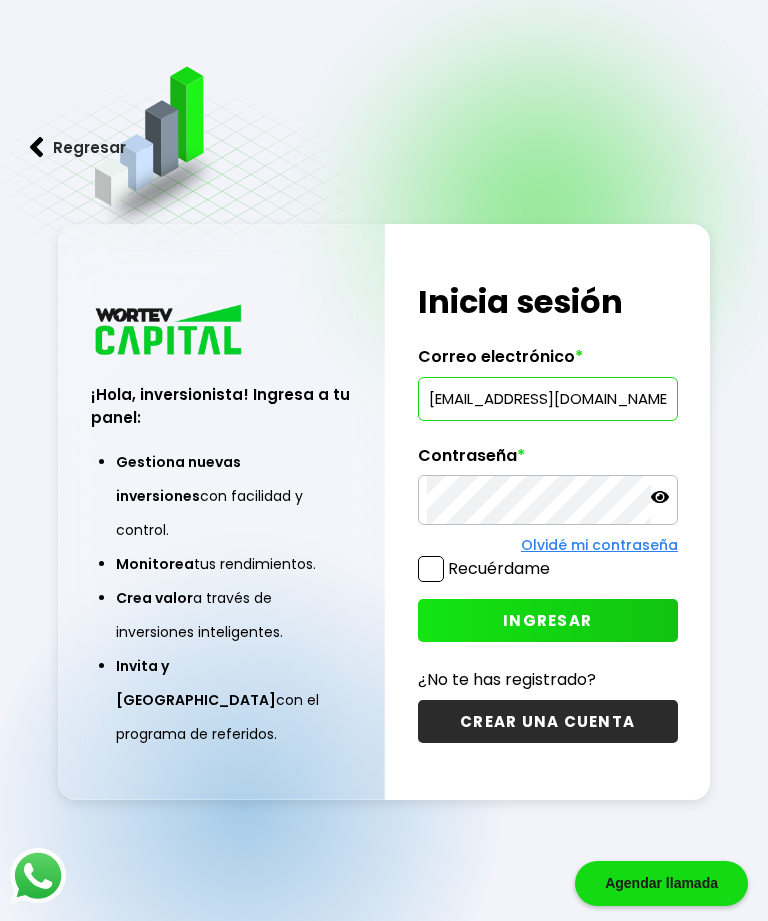 type on "[EMAIL_ADDRESS][DOMAIN_NAME]" 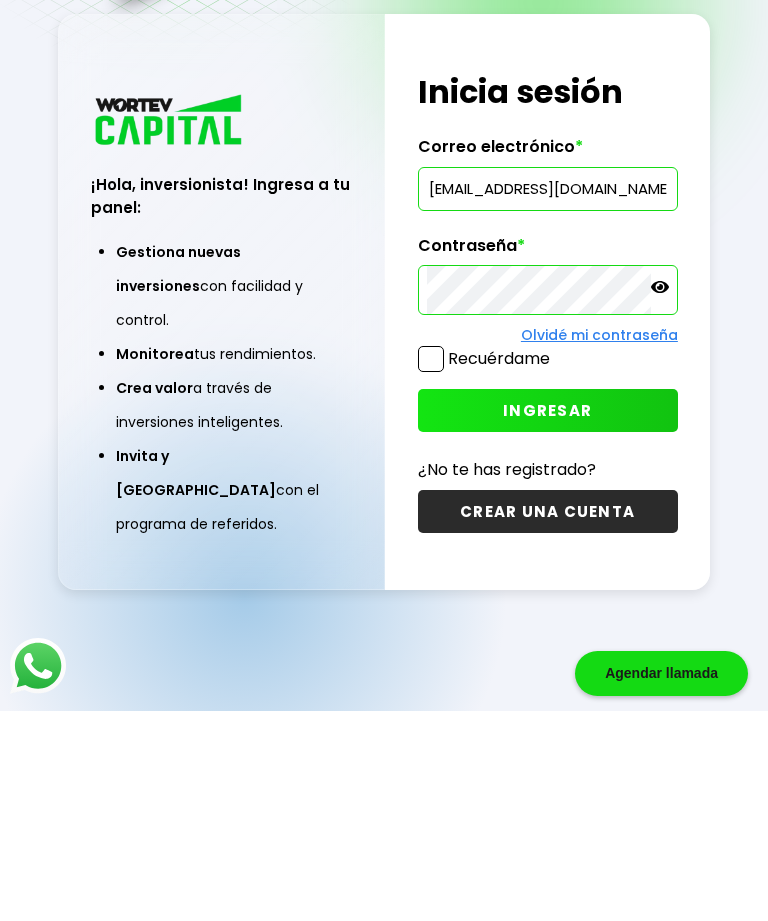 click on "INGRESAR" at bounding box center (547, 620) 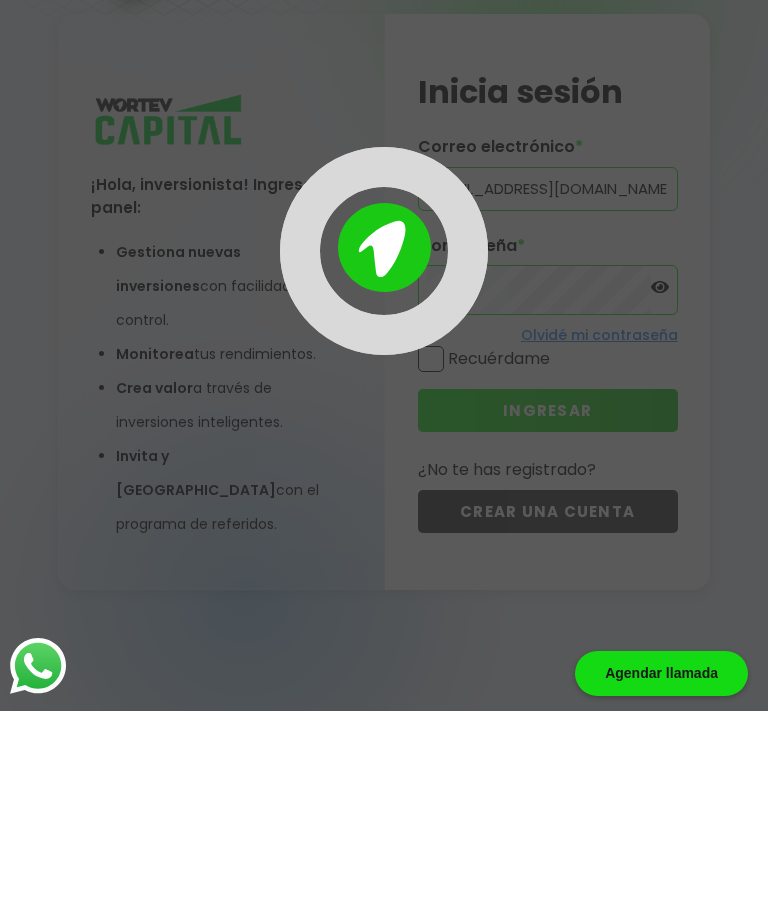 scroll, scrollTop: 100, scrollLeft: 0, axis: vertical 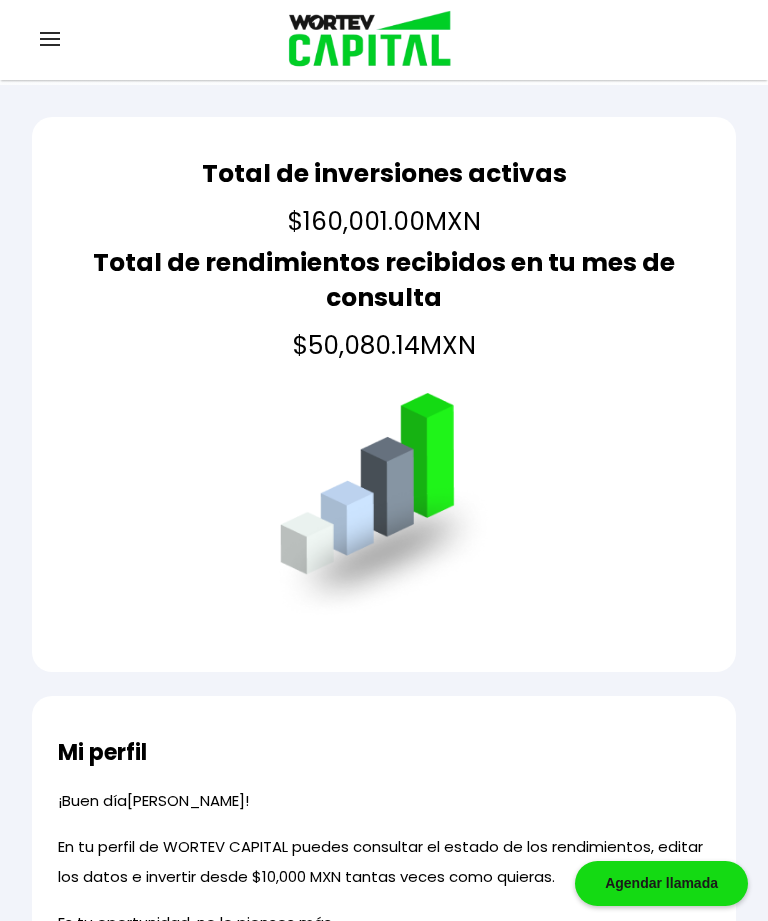 click at bounding box center [50, 39] 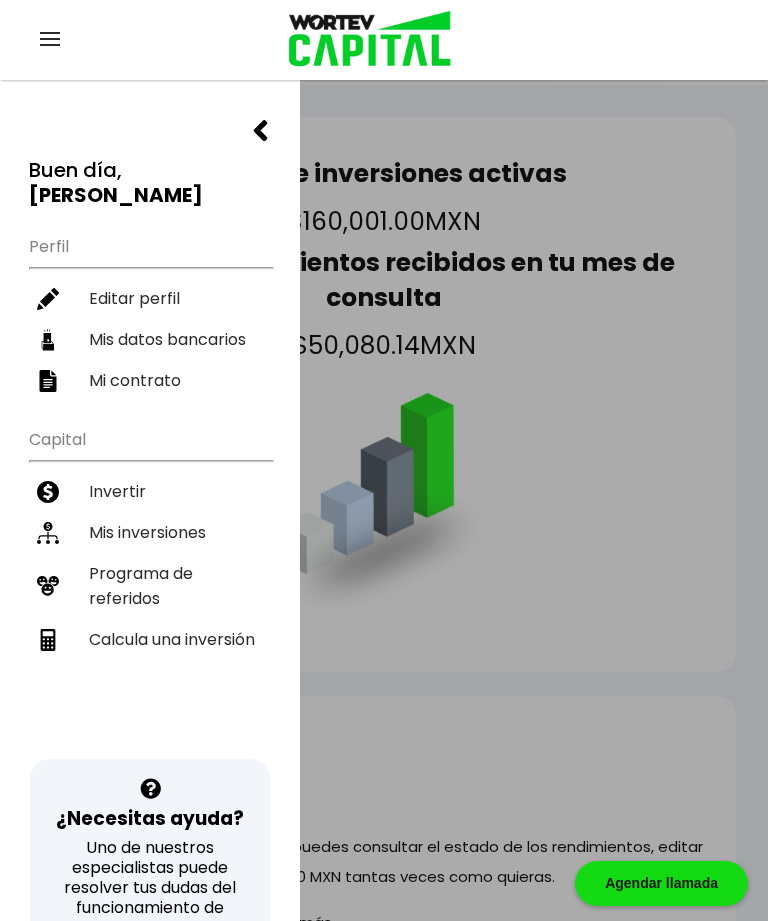 click on "Mis inversiones" at bounding box center (150, 532) 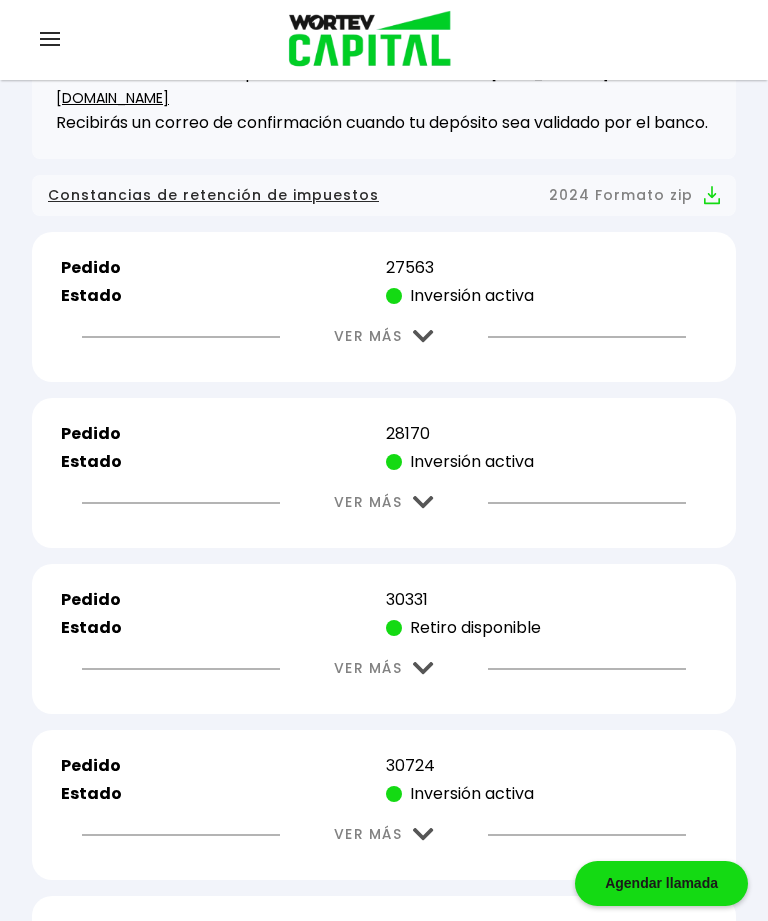 scroll, scrollTop: 636, scrollLeft: 0, axis: vertical 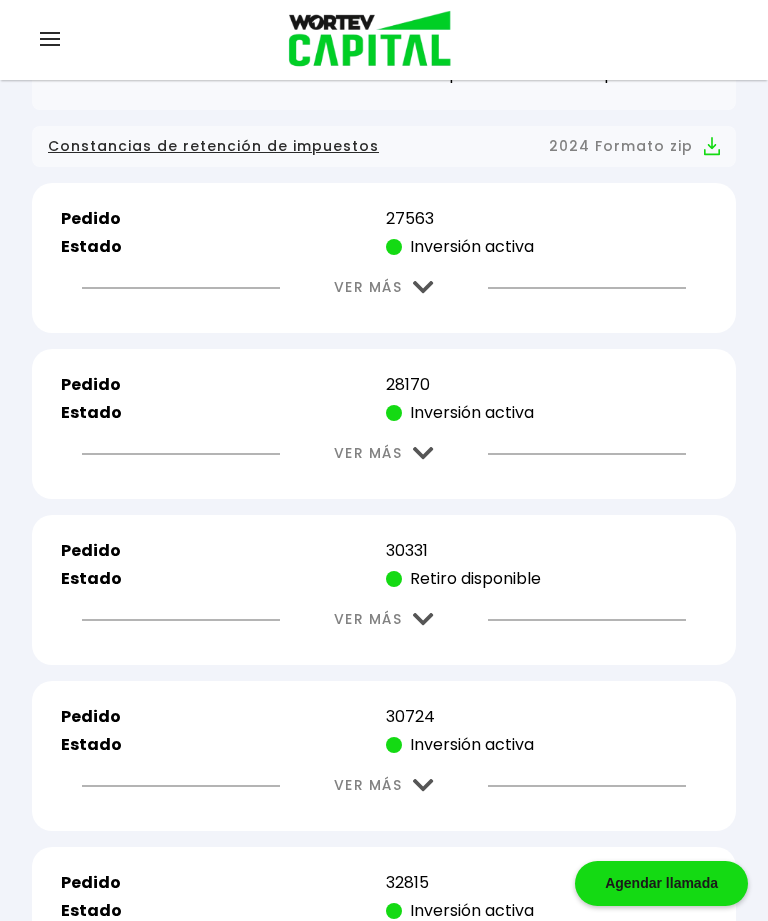 click at bounding box center [423, 287] 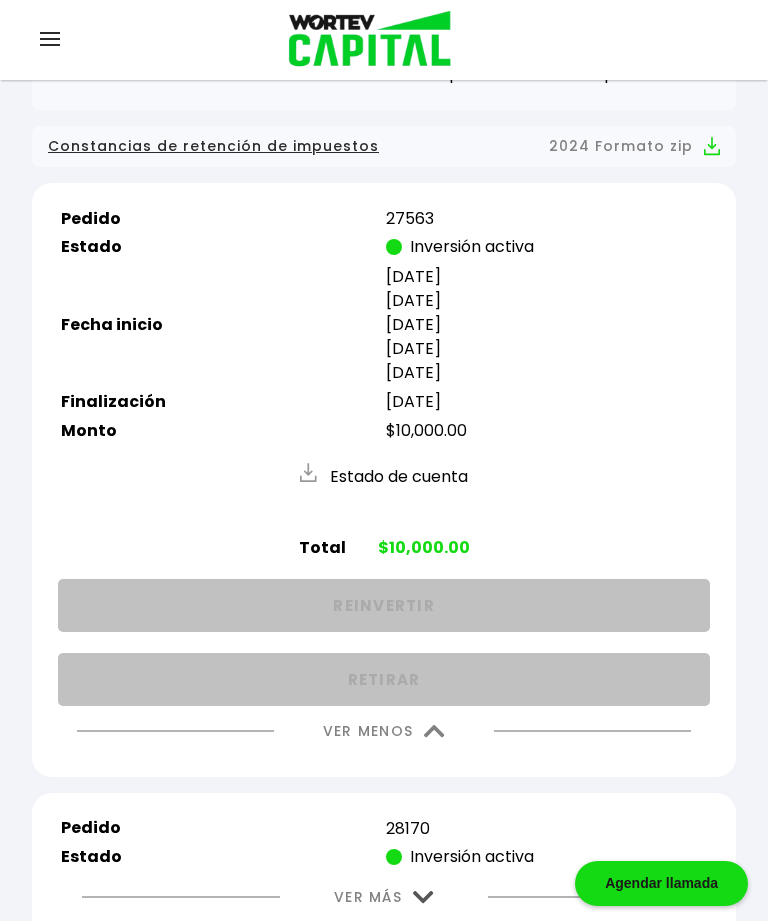 click at bounding box center (434, 731) 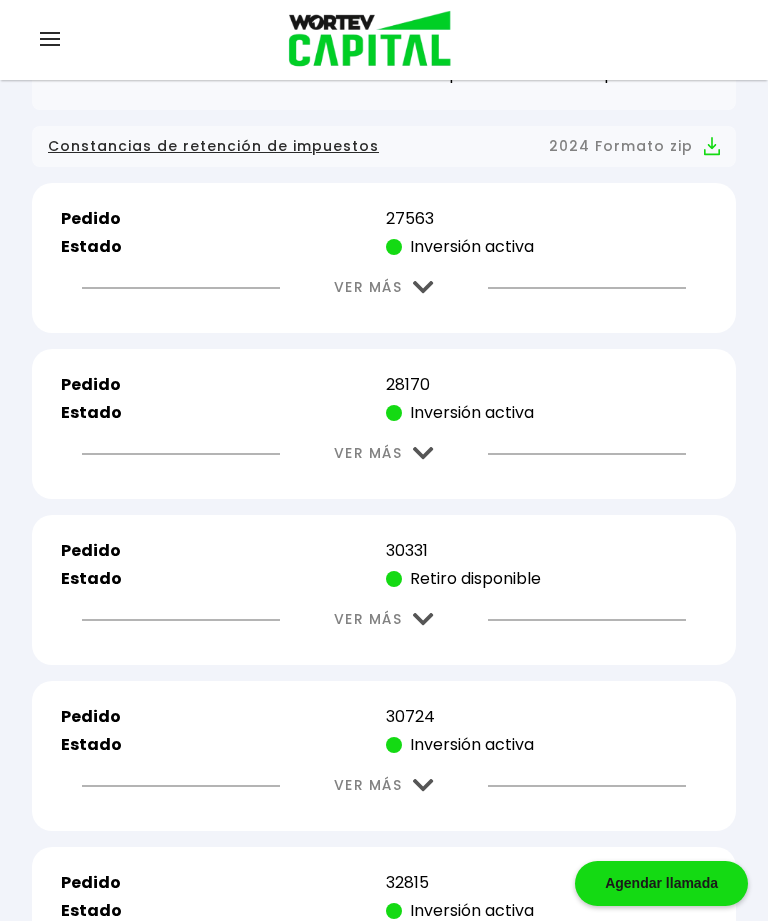 click at bounding box center [423, 453] 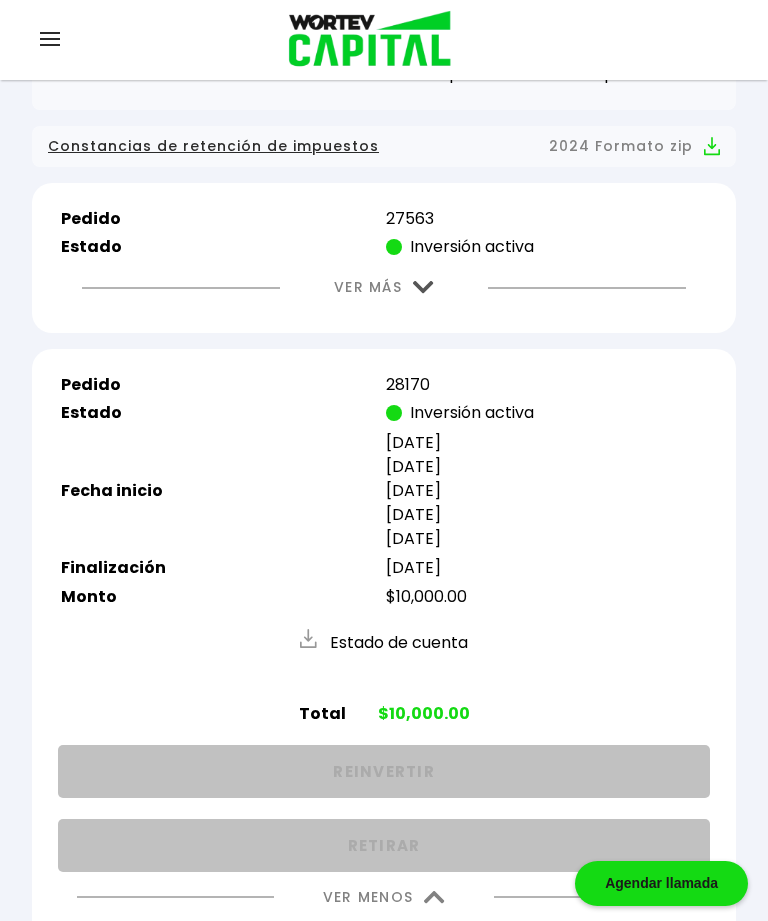 click on "VER MENOS" at bounding box center (384, 897) 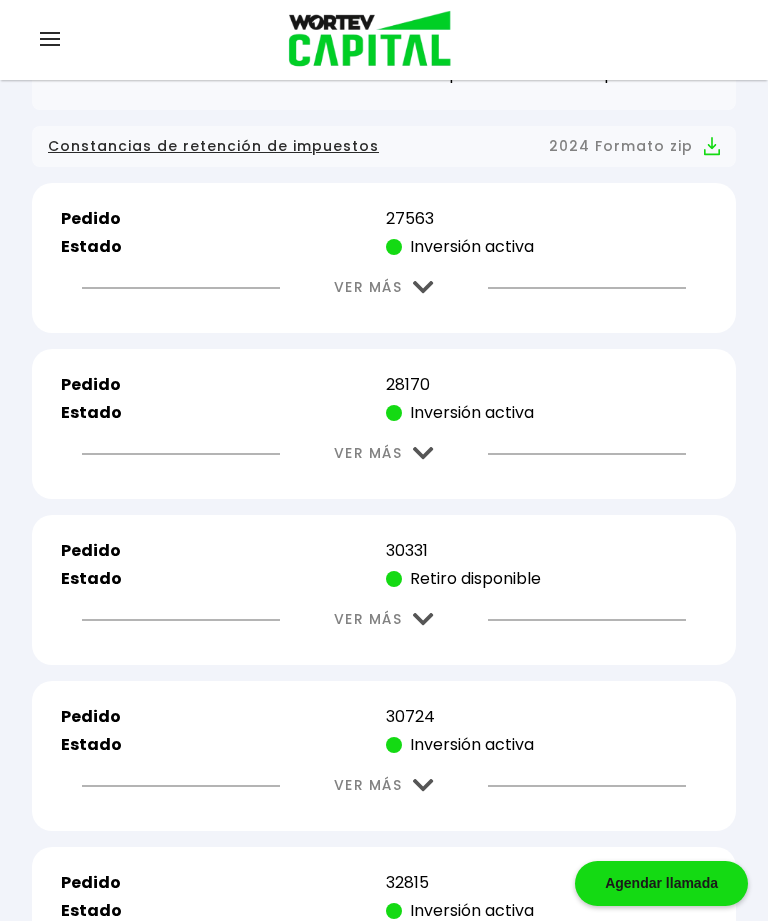 click at bounding box center (423, 619) 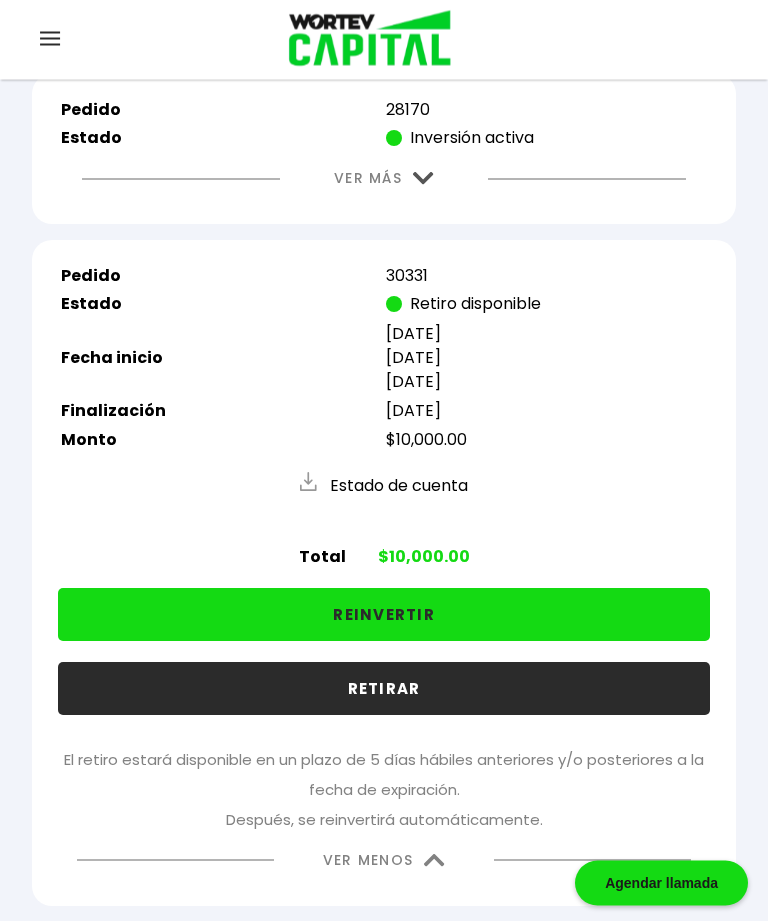 scroll, scrollTop: 914, scrollLeft: 0, axis: vertical 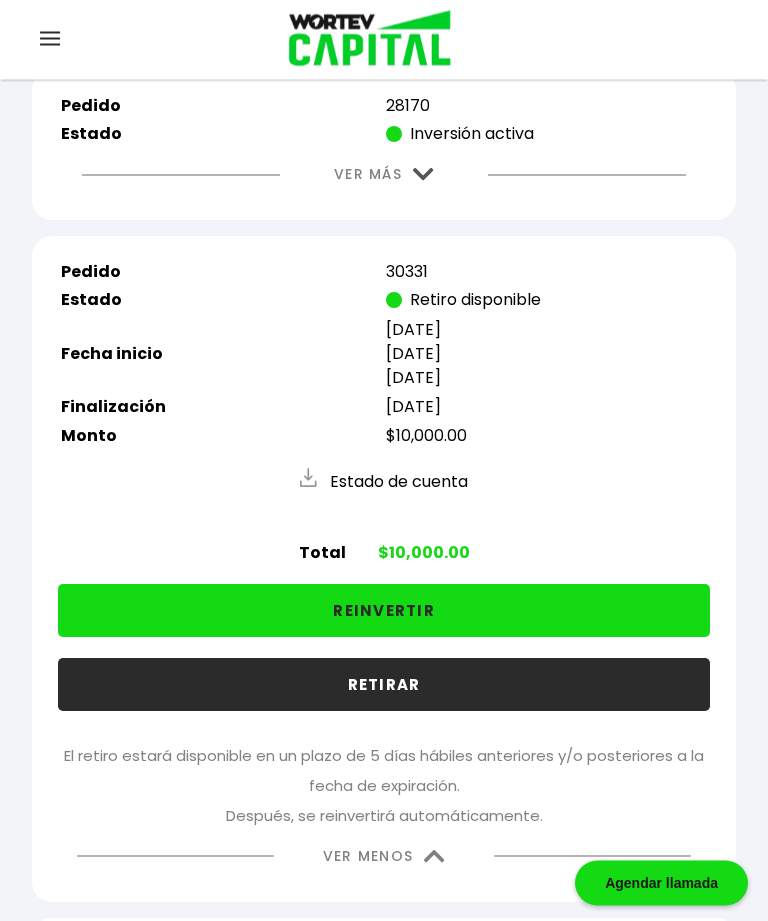 click on "VER MENOS" at bounding box center (384, 857) 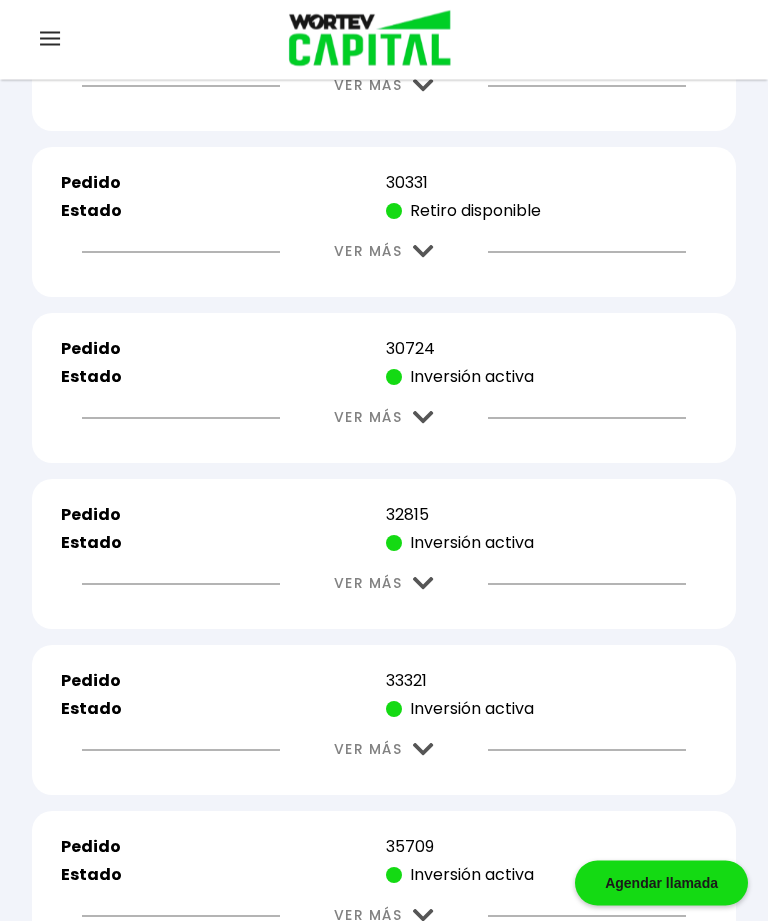 click at bounding box center [423, 418] 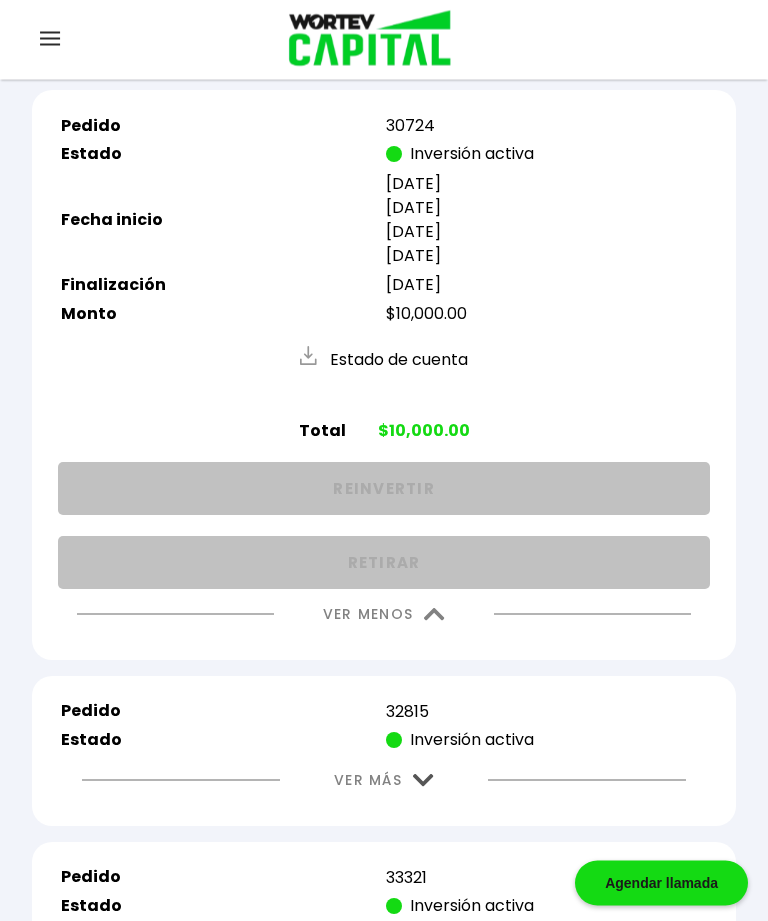 click at bounding box center (434, 615) 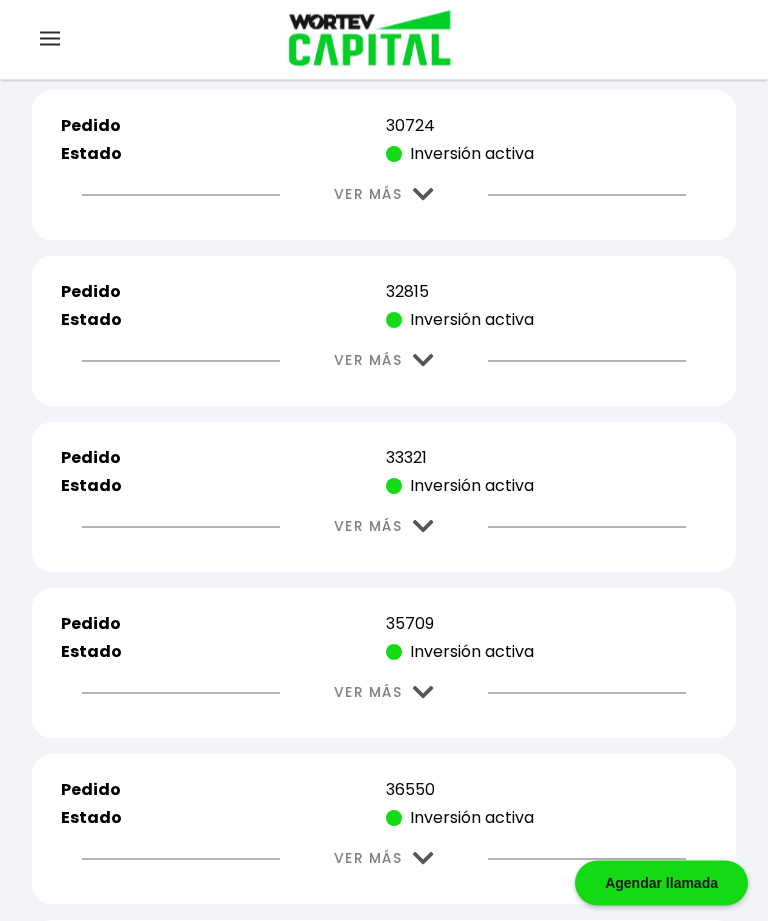 scroll, scrollTop: 1227, scrollLeft: 0, axis: vertical 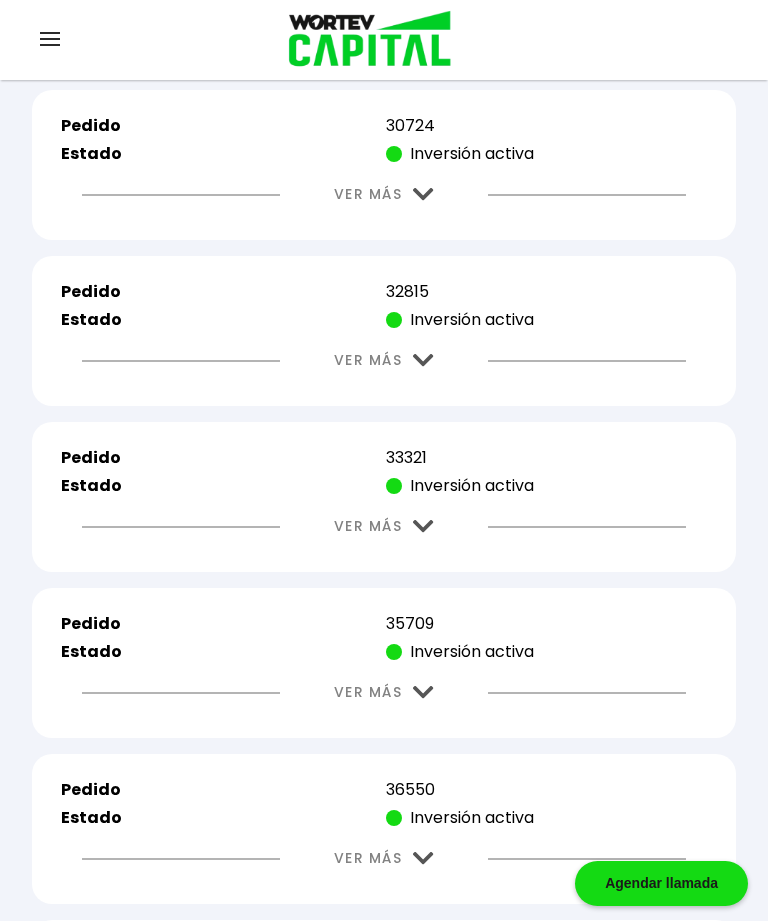 click at bounding box center (423, 360) 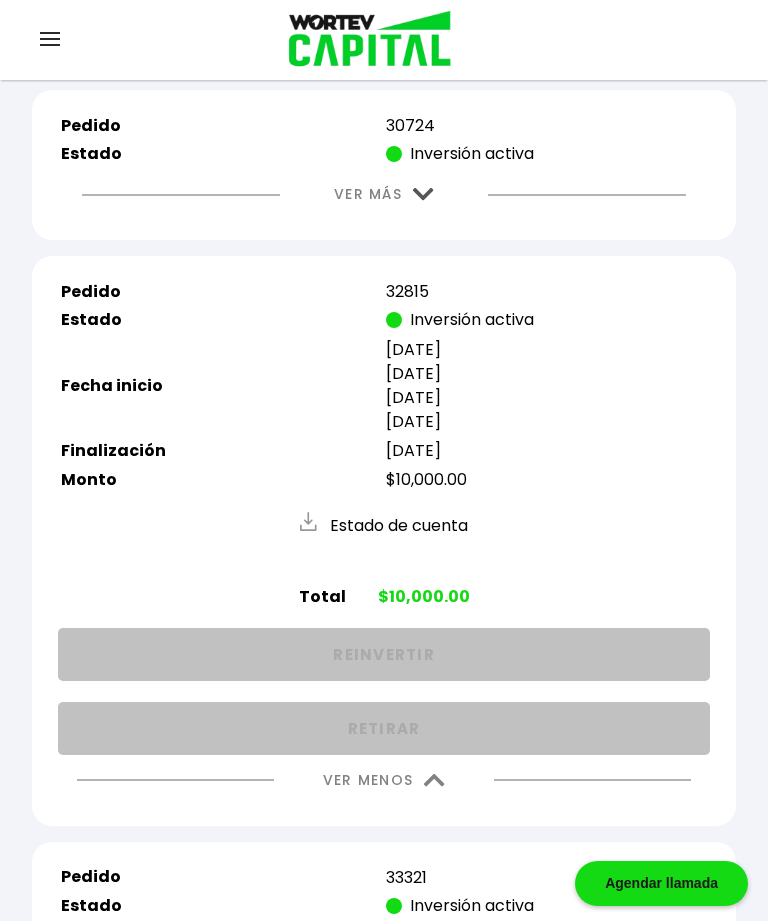 click at bounding box center [434, 780] 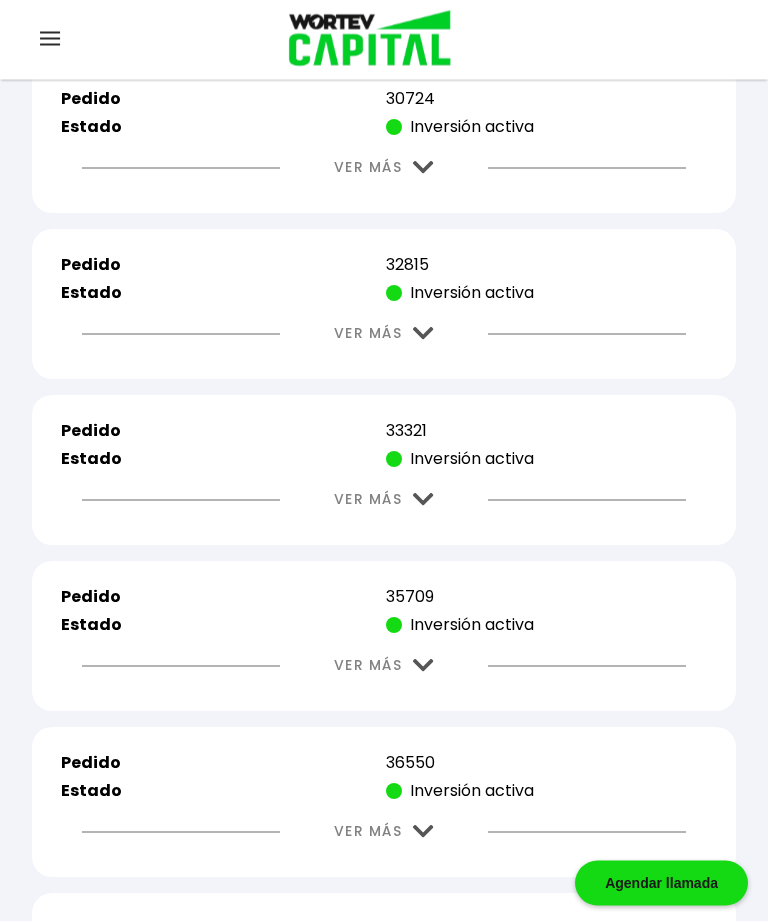 scroll, scrollTop: 1245, scrollLeft: 0, axis: vertical 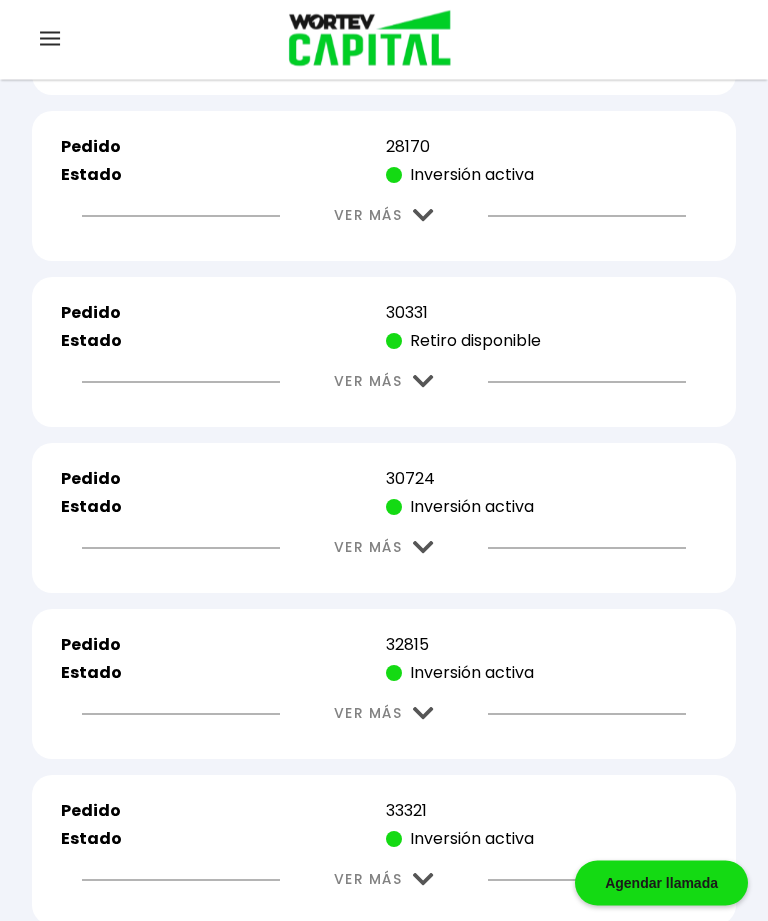 click on "VER MÁS" at bounding box center (384, 382) 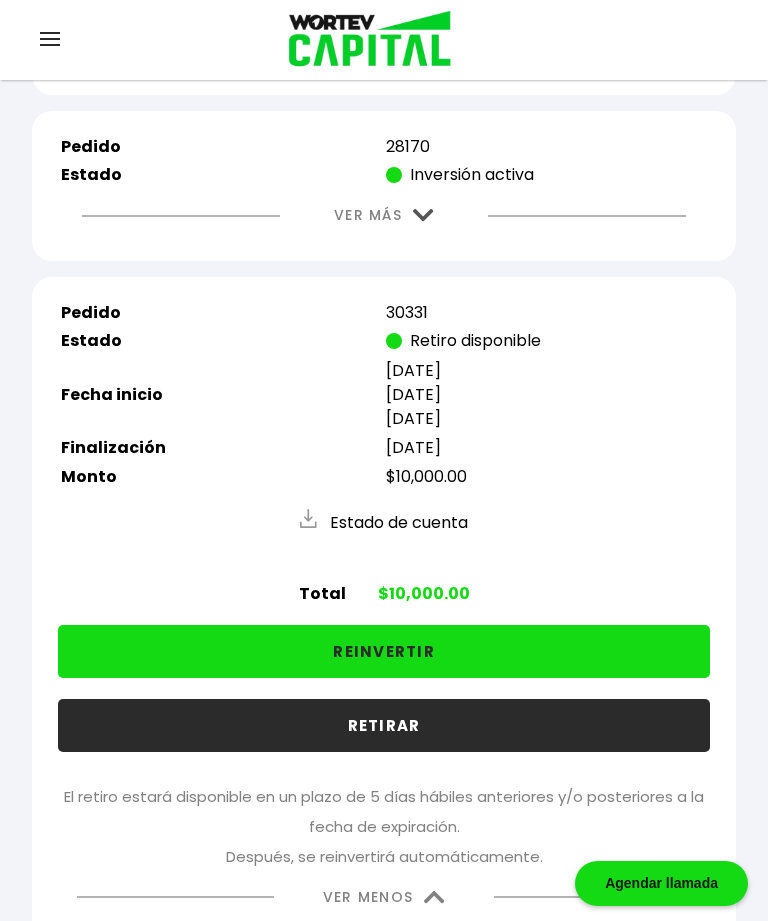 click on "REINVERTIR" at bounding box center (384, 651) 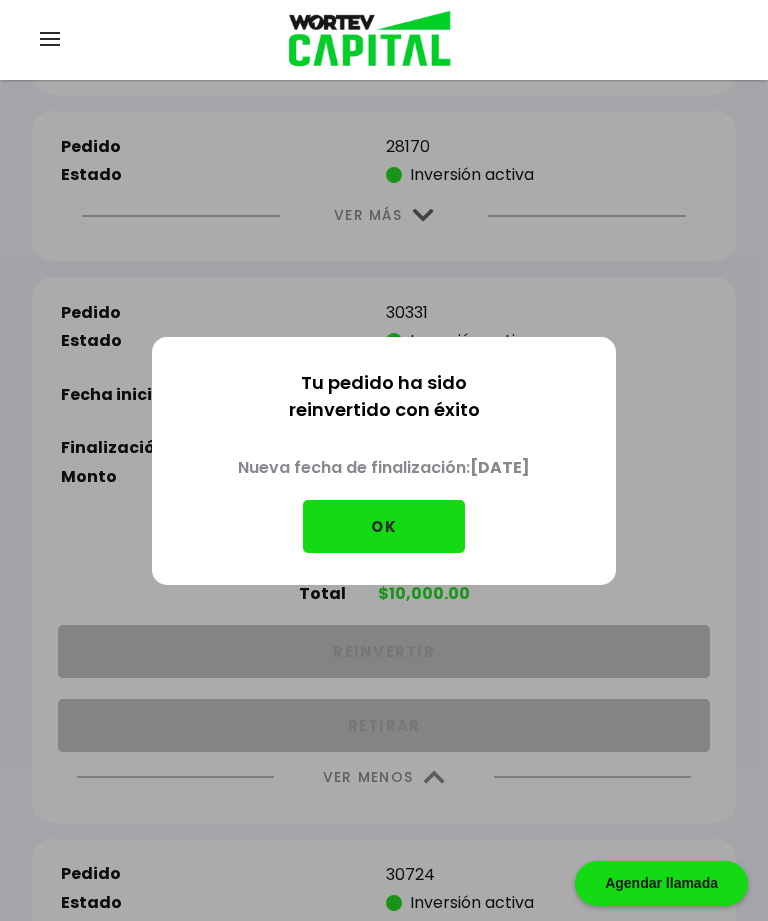 click on "OK" at bounding box center [384, 526] 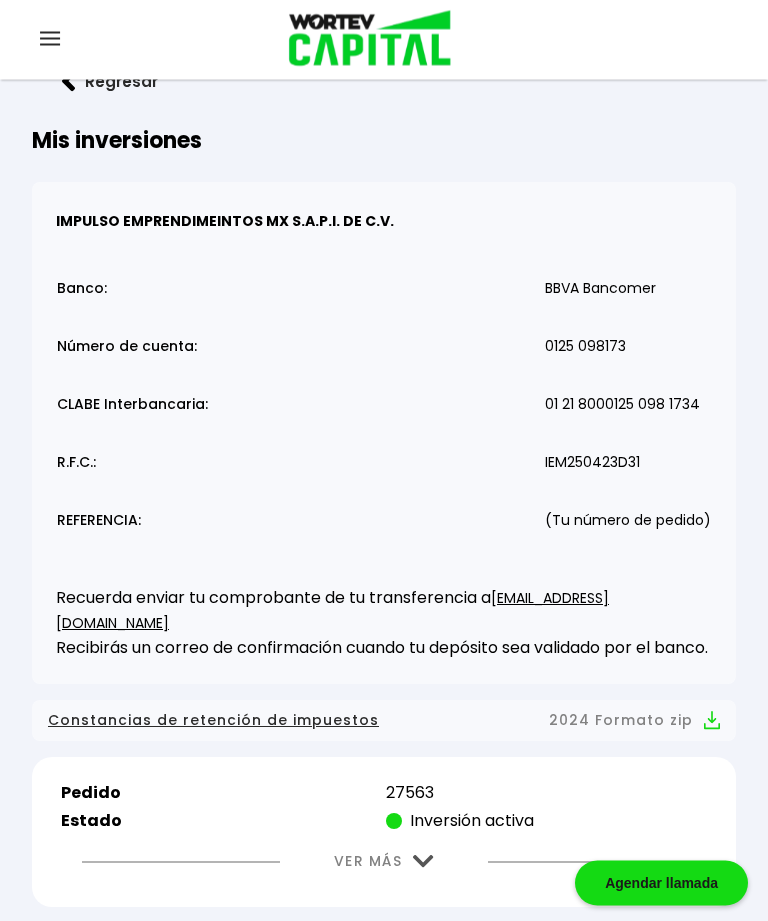 scroll, scrollTop: 0, scrollLeft: 0, axis: both 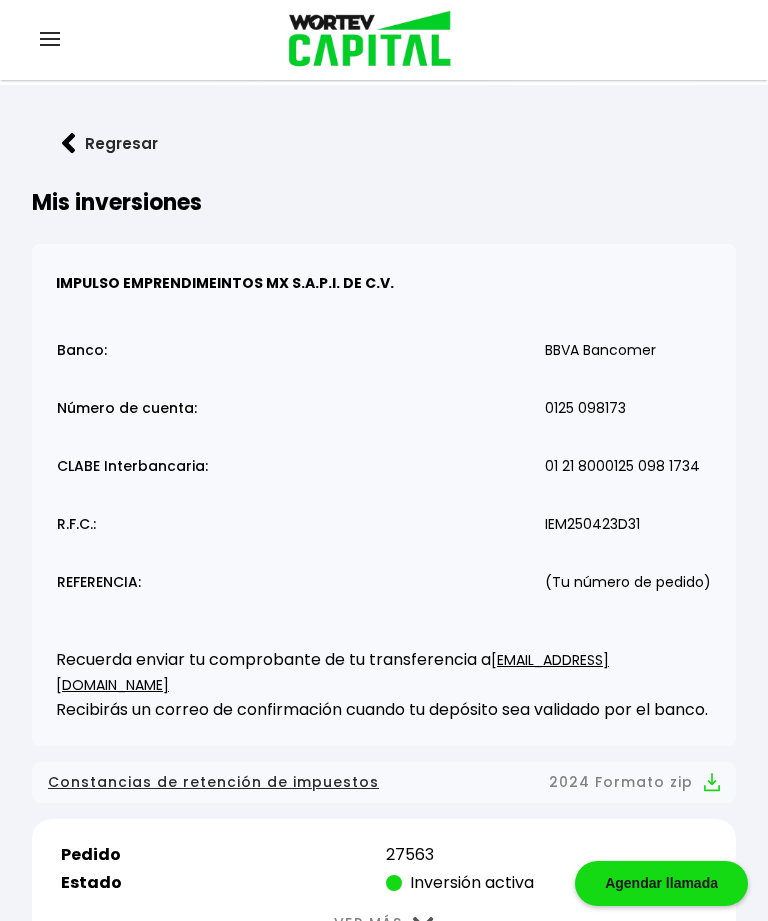 click at bounding box center [69, 143] 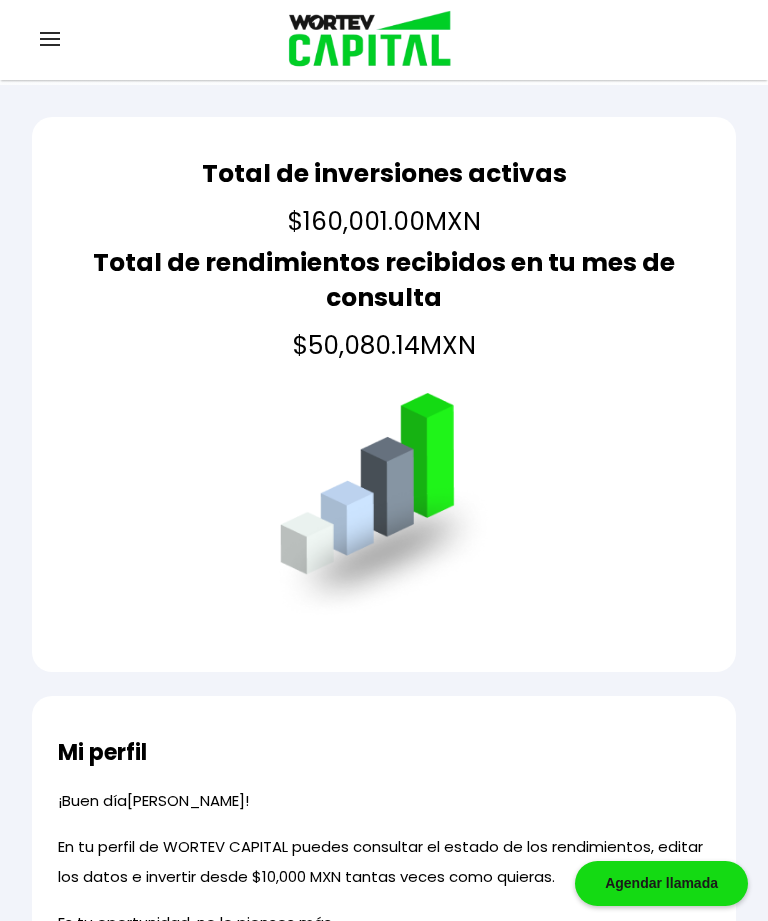 click at bounding box center [50, 39] 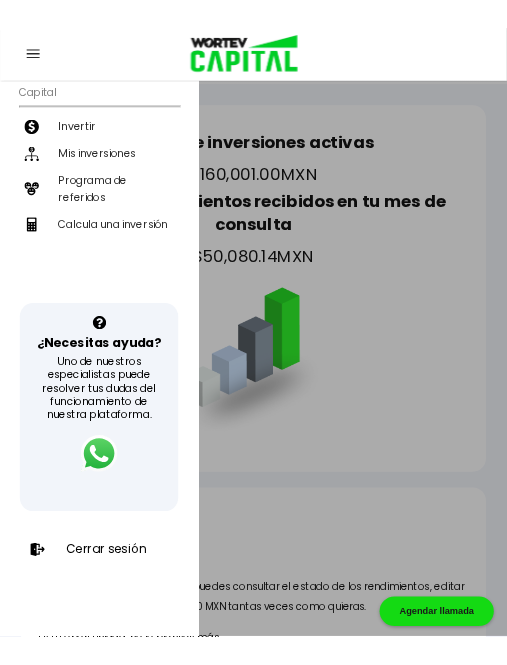 scroll, scrollTop: 342, scrollLeft: 0, axis: vertical 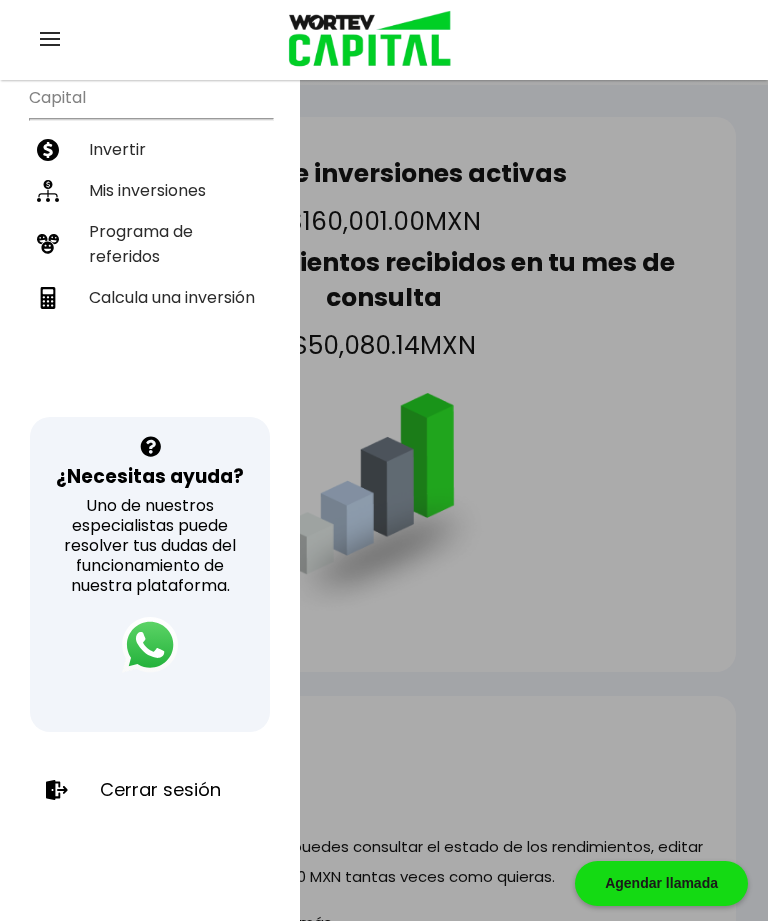 click on "Cerrar sesión" at bounding box center (160, 790) 